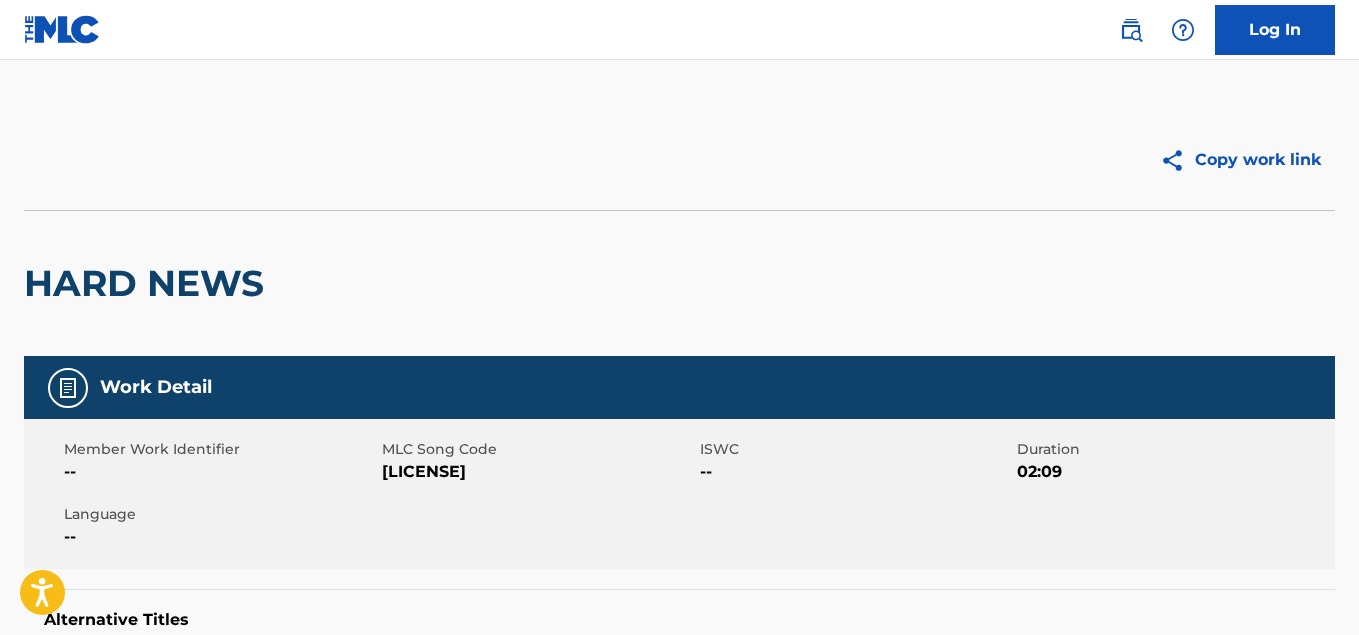 scroll, scrollTop: 0, scrollLeft: 0, axis: both 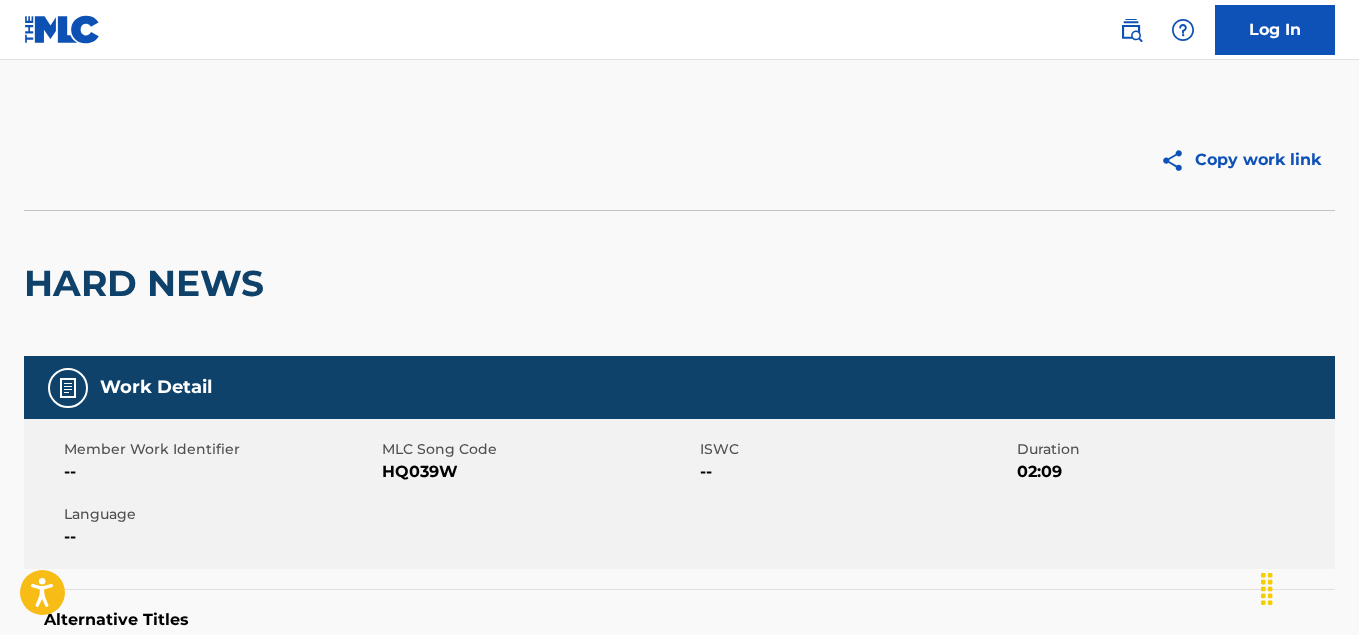 click at bounding box center [1131, 30] 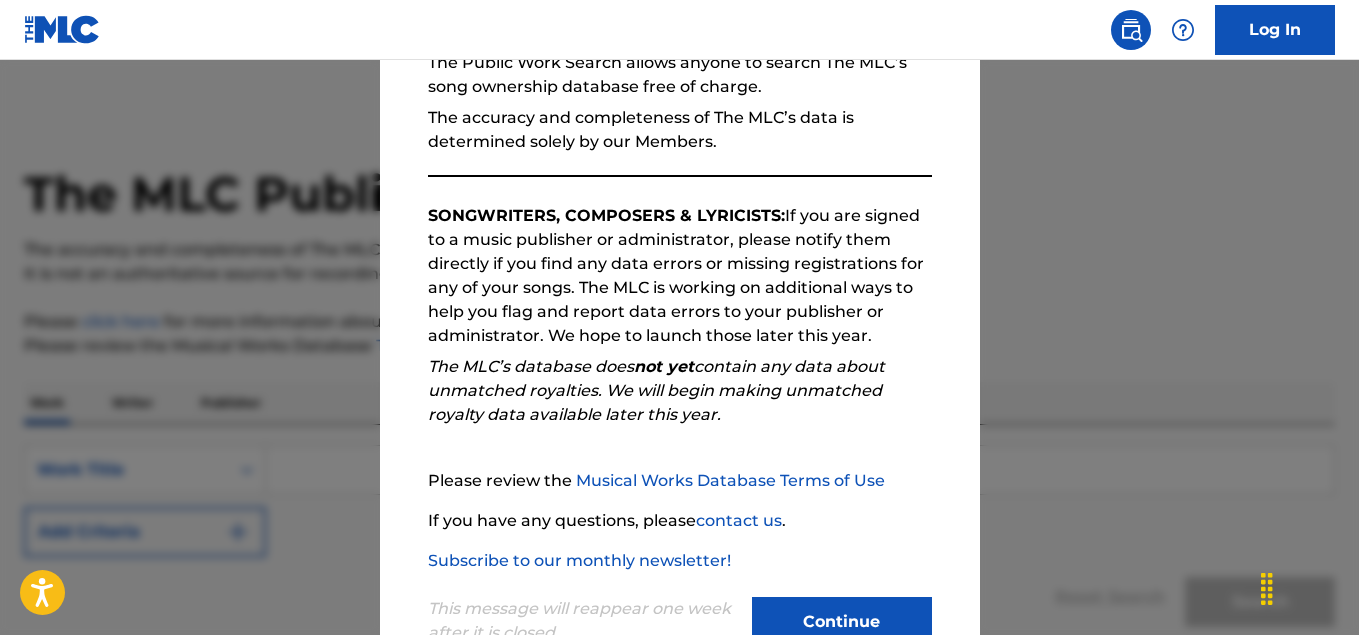 scroll, scrollTop: 280, scrollLeft: 0, axis: vertical 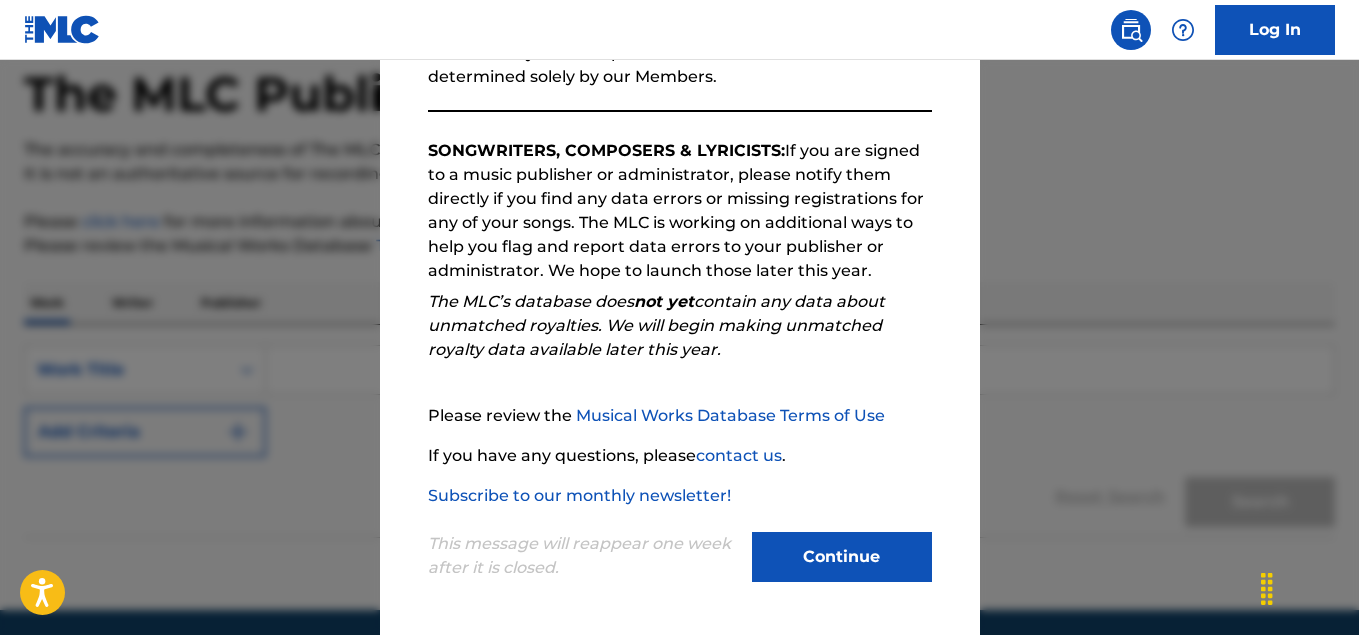 click on "Continue" at bounding box center [842, 557] 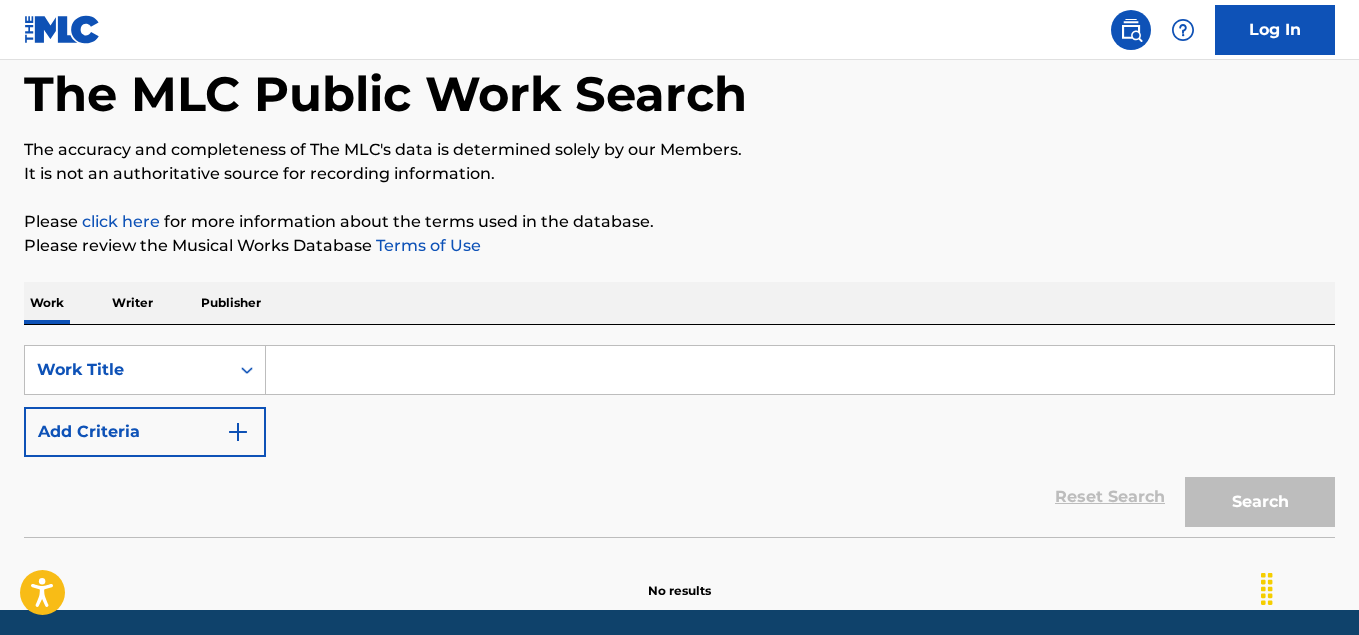 click at bounding box center (800, 370) 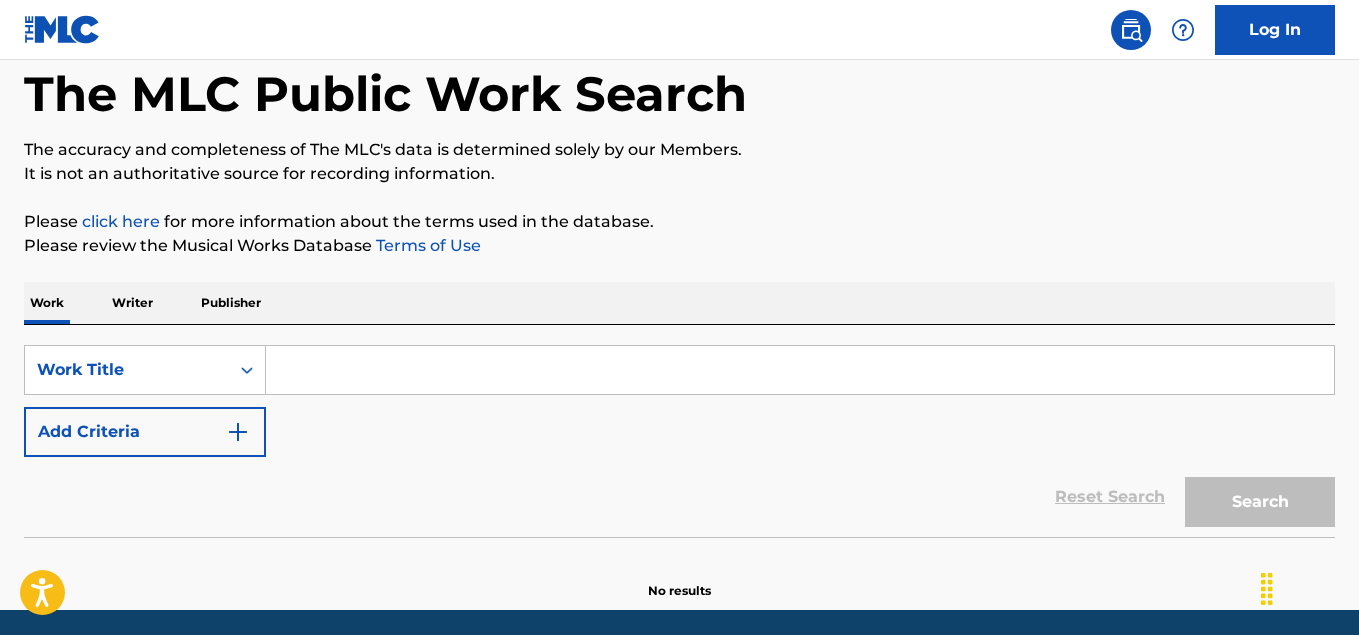 paste on "sebastiansound1@[EMAIL_DOMAIN]" 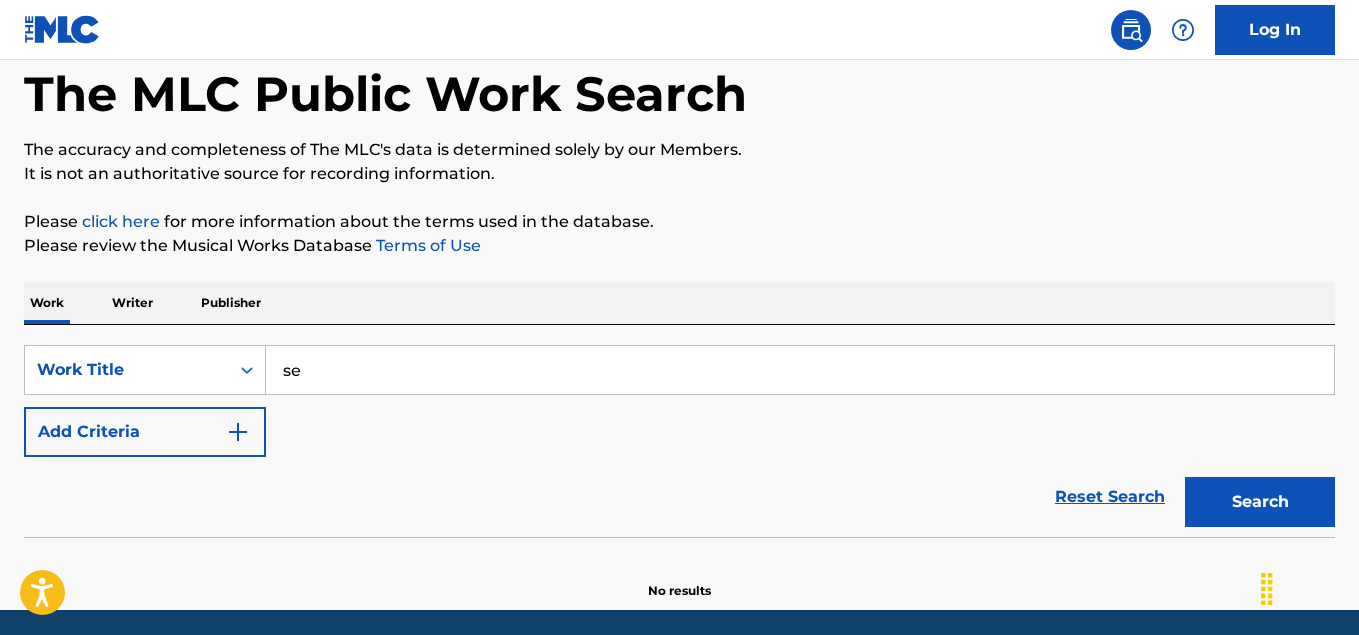 type on "s" 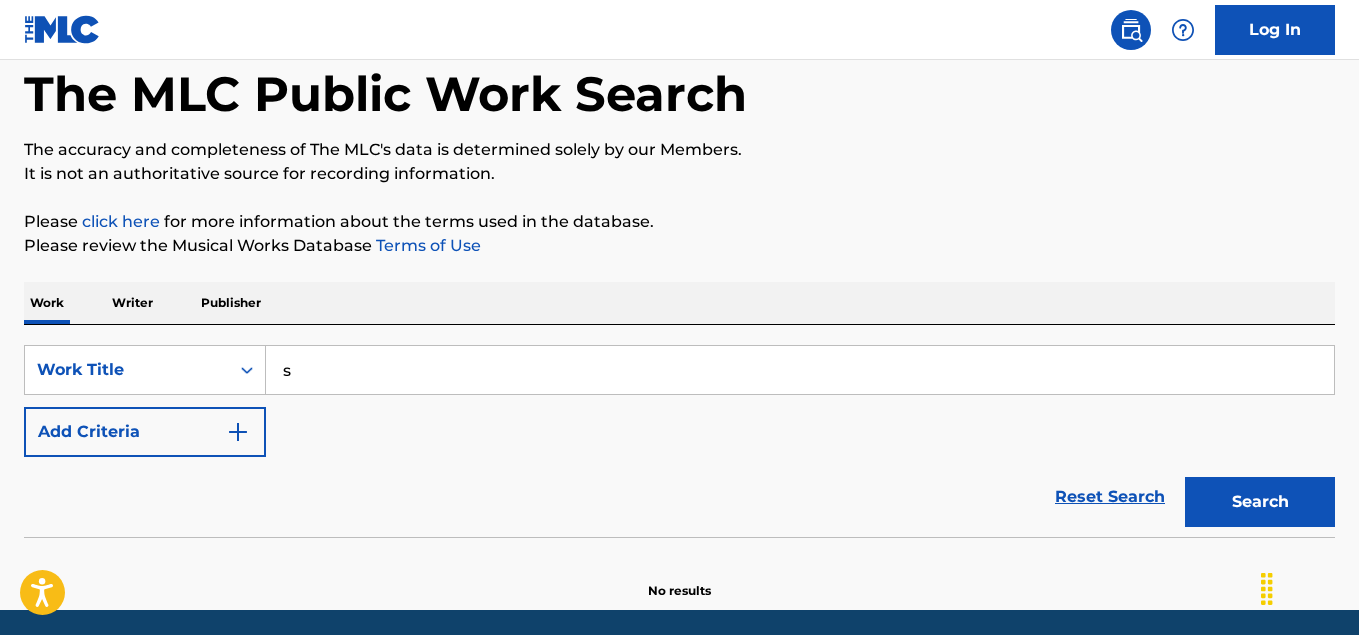 type 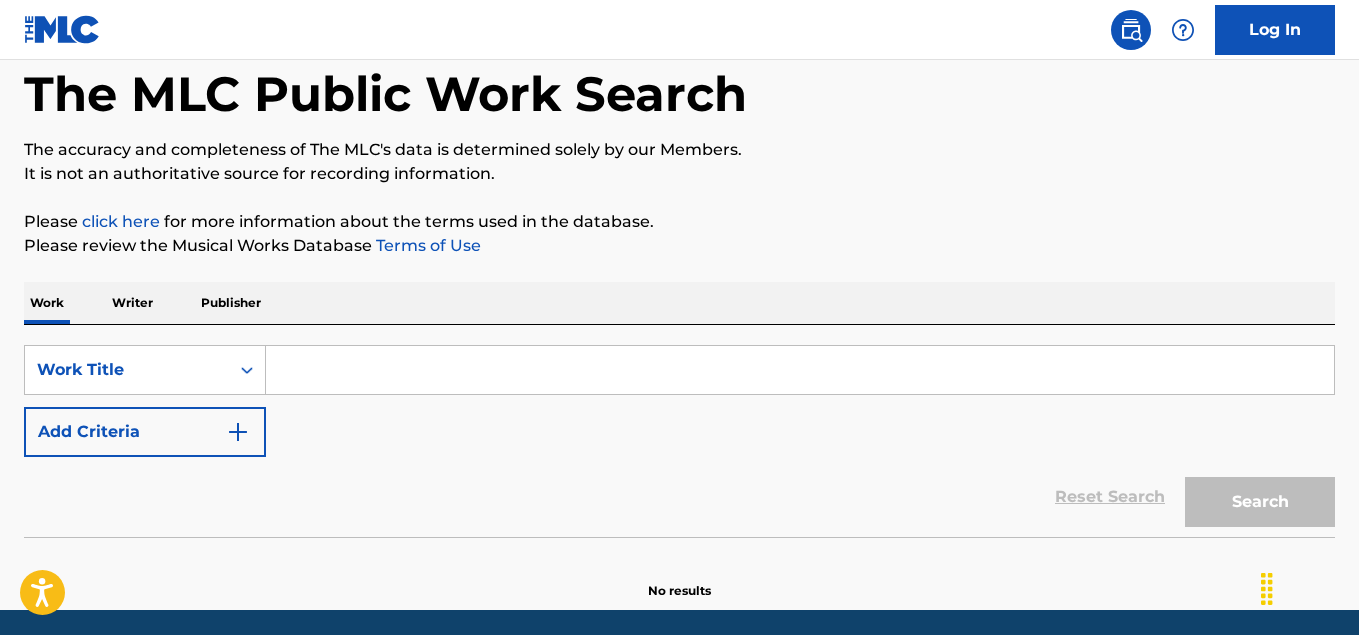 click at bounding box center (238, 432) 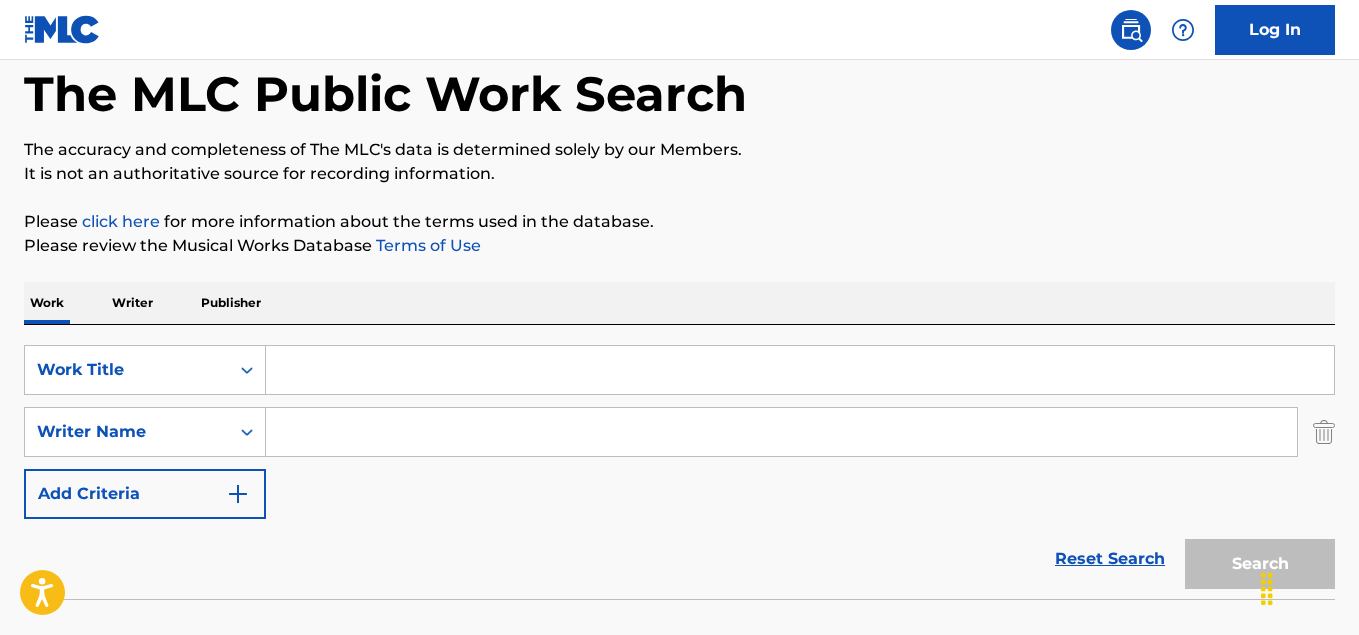 paste on "[FIRST] [LAST]" 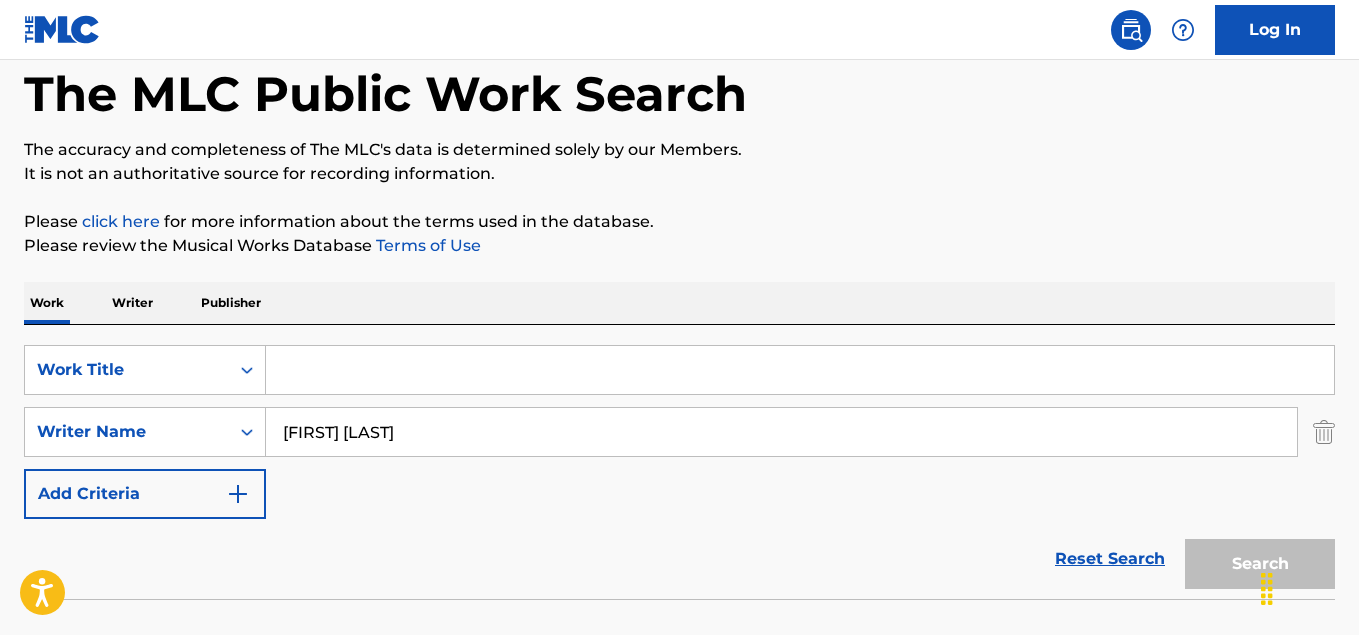 type on "[FIRST] [LAST]" 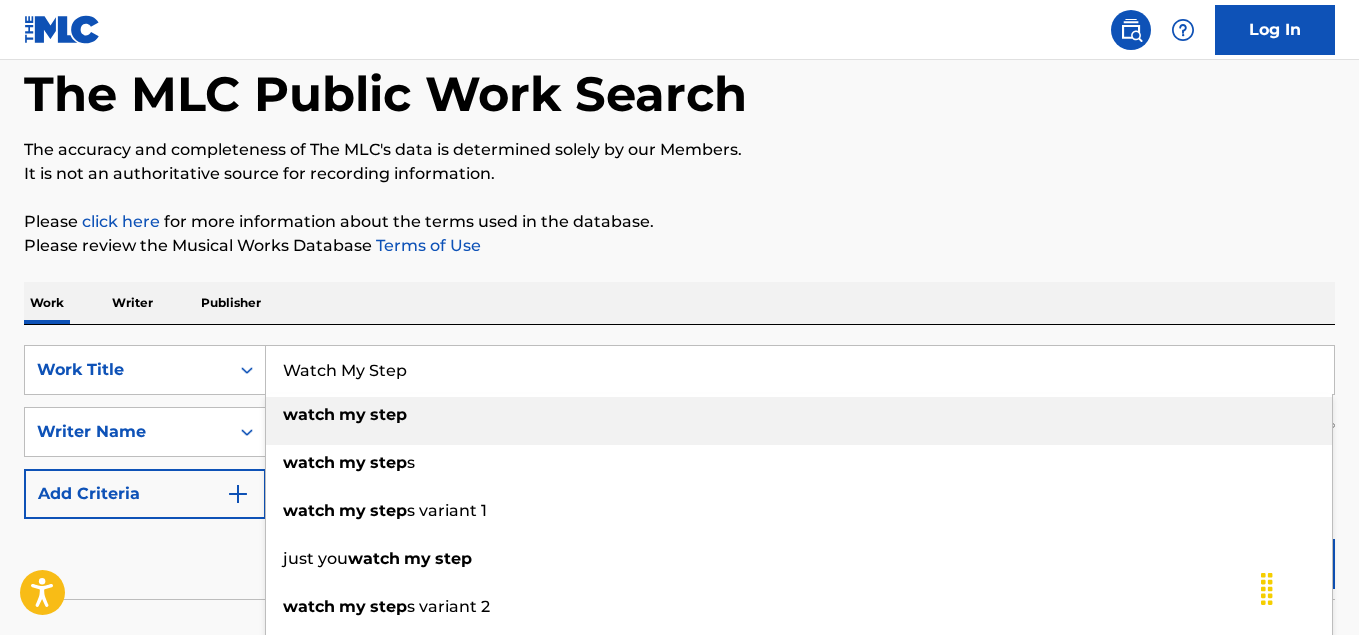 click on "step" at bounding box center (388, 414) 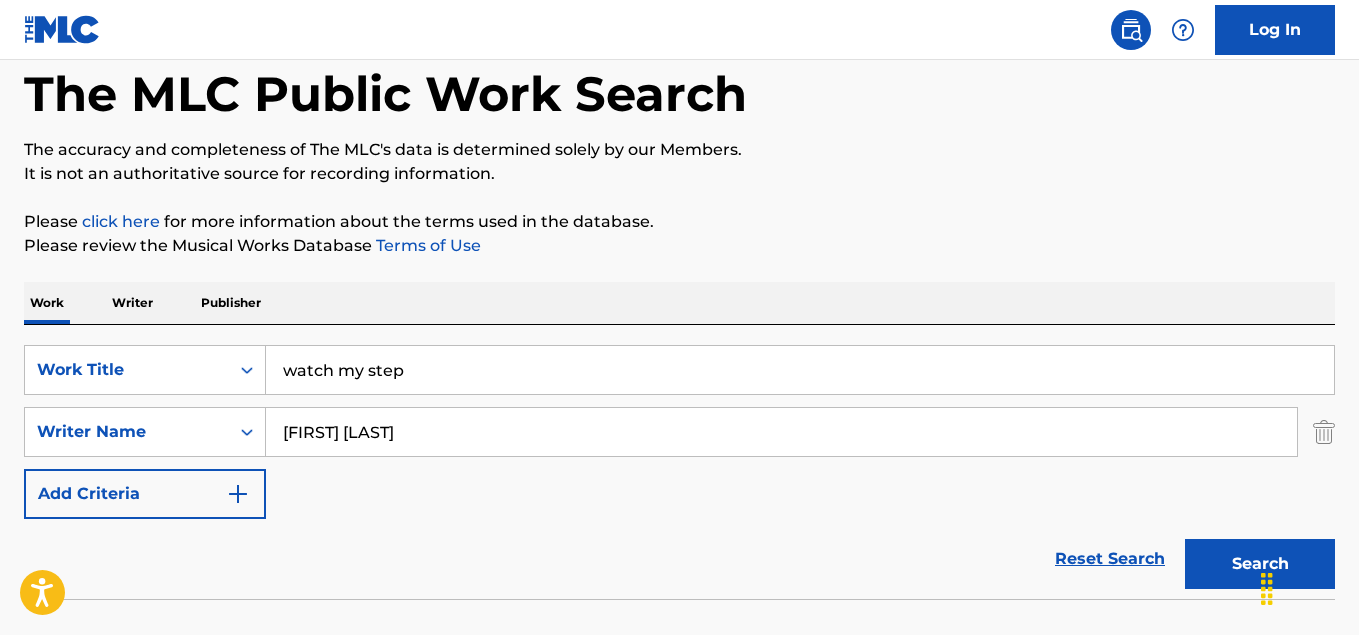 click on "Search" at bounding box center (1260, 564) 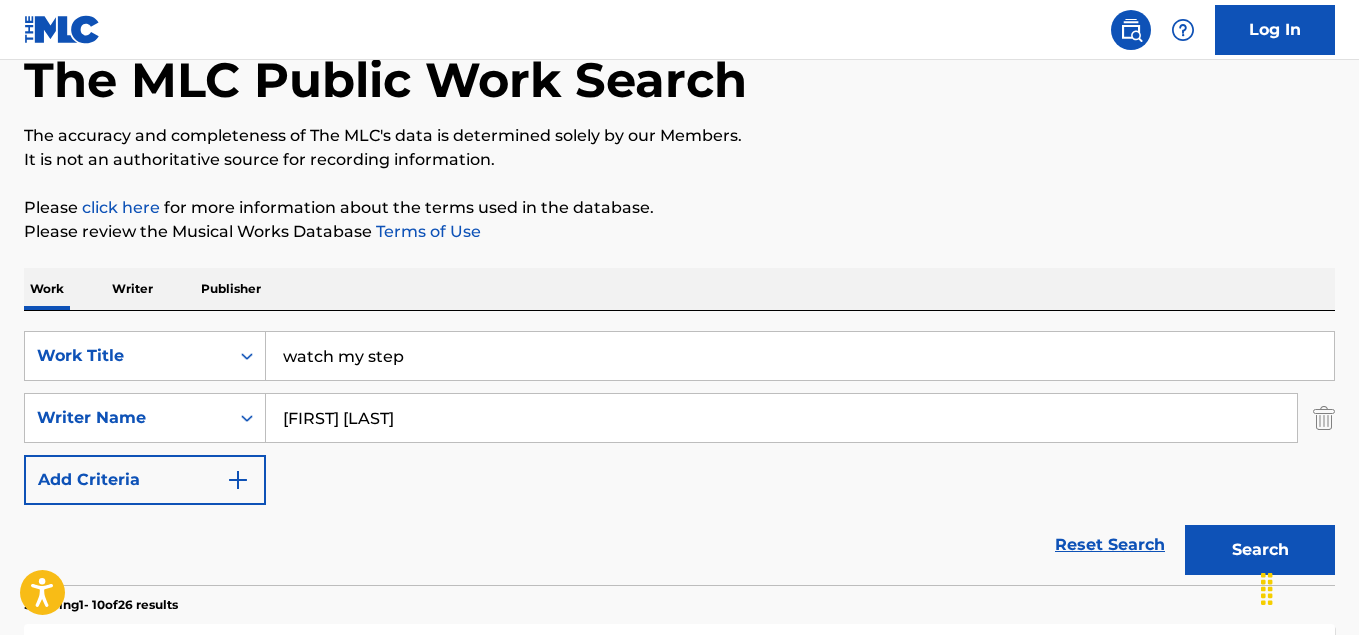 scroll, scrollTop: 200, scrollLeft: 0, axis: vertical 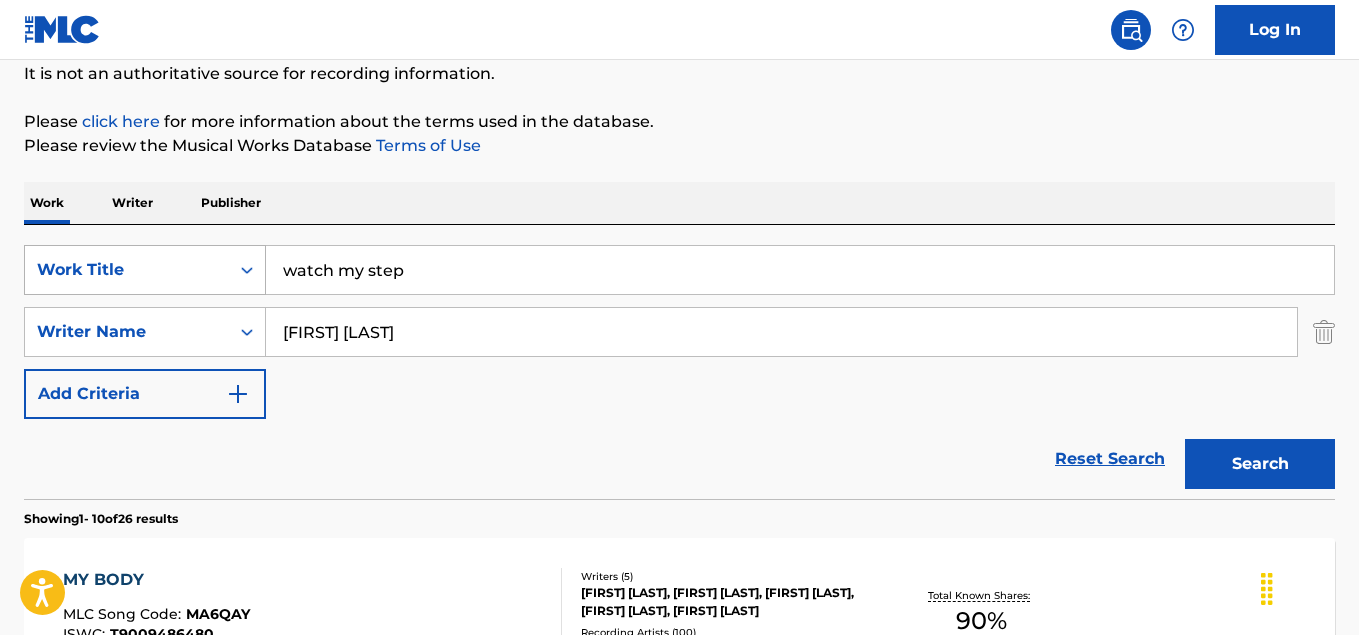 drag, startPoint x: 403, startPoint y: 269, endPoint x: 260, endPoint y: 264, distance: 143.08739 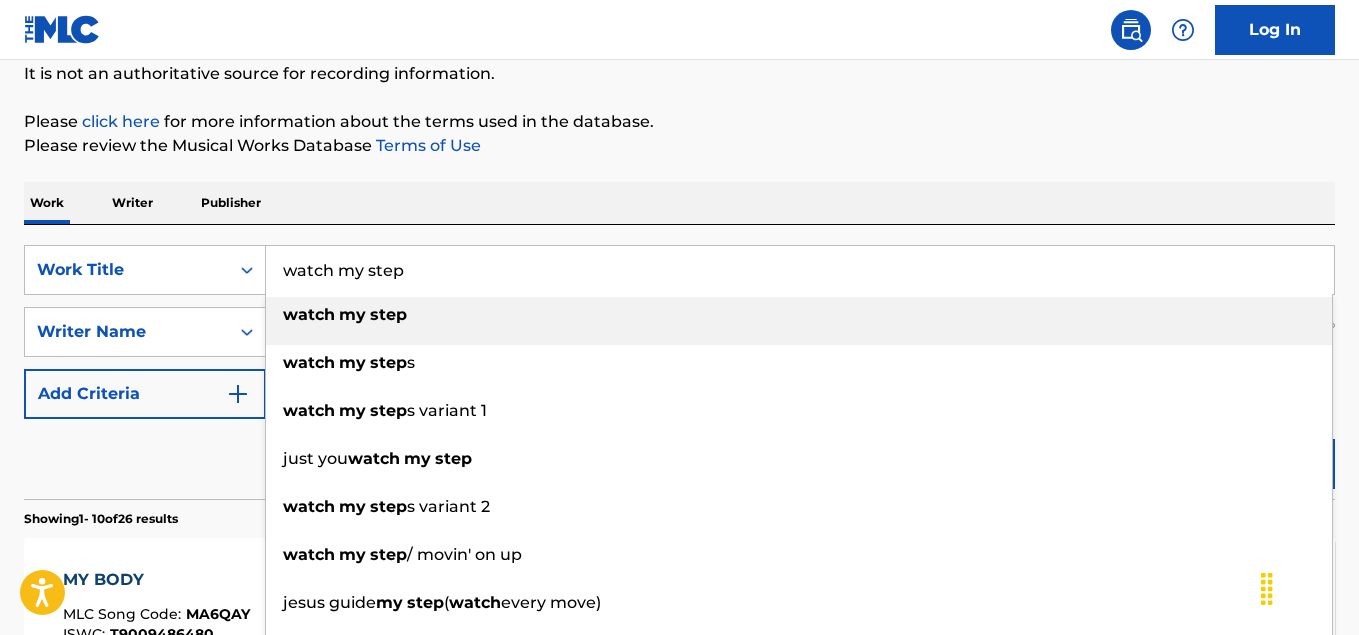 paste on "Kurxxed Emeralds" 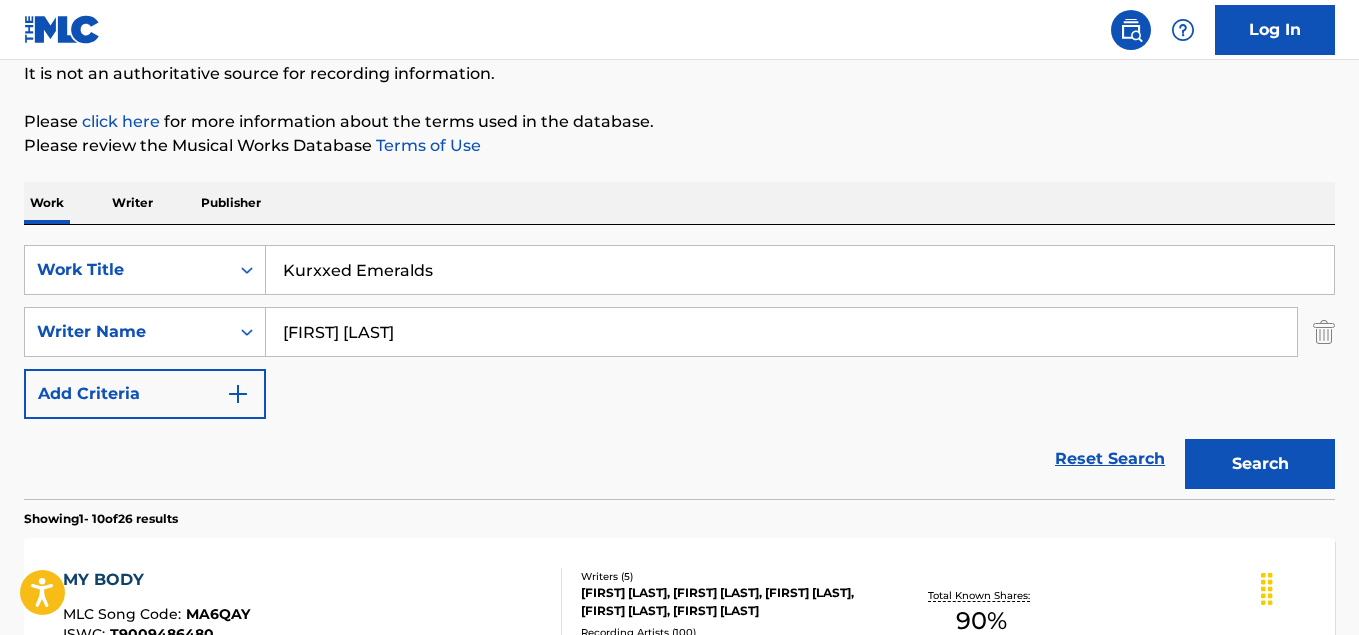 click on "Search" at bounding box center [1260, 464] 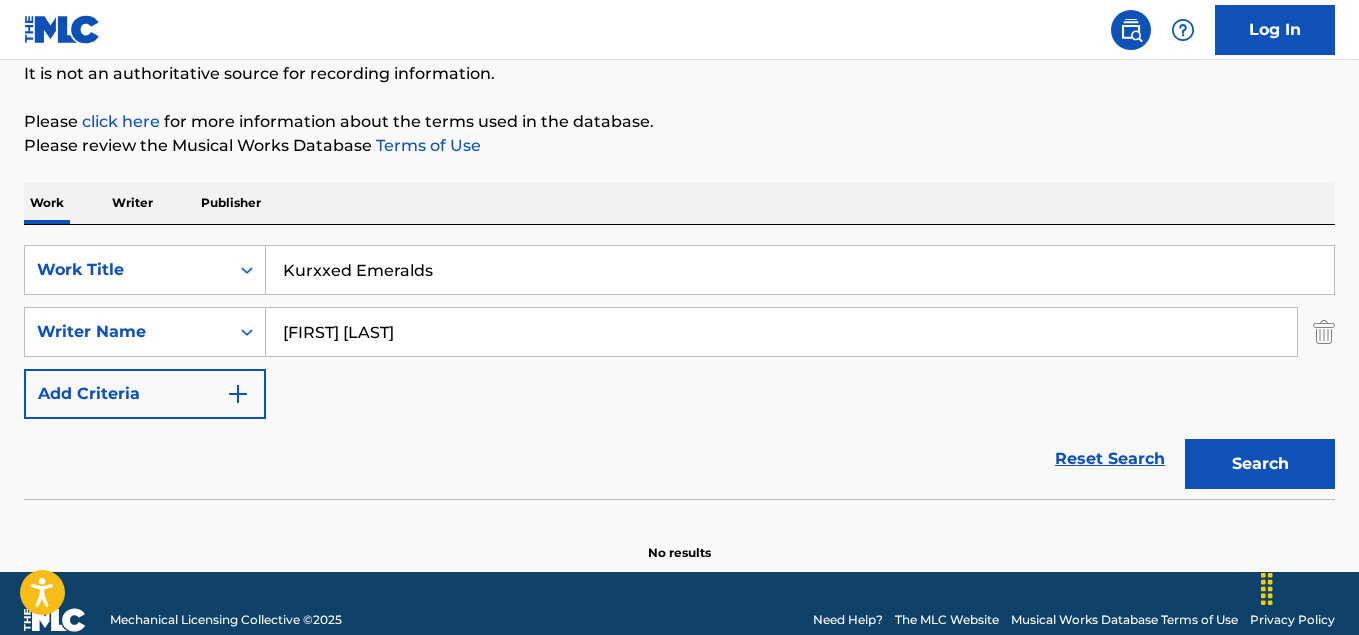 scroll, scrollTop: 233, scrollLeft: 0, axis: vertical 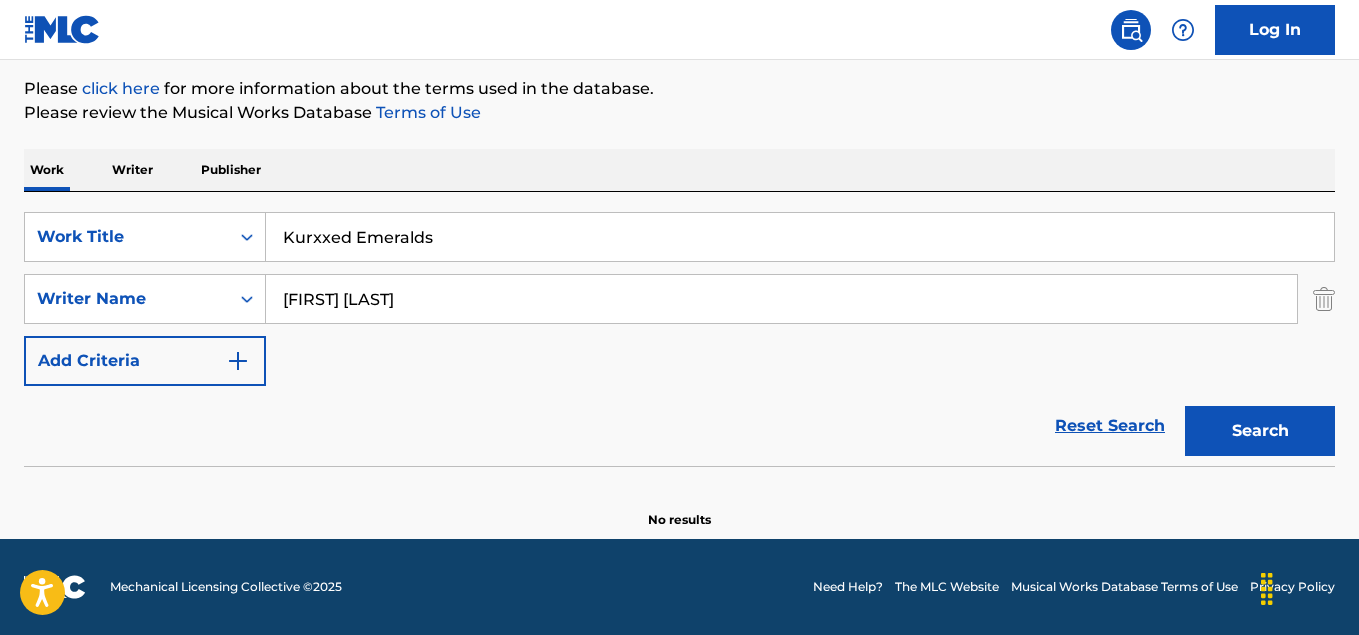 drag, startPoint x: 440, startPoint y: 238, endPoint x: 270, endPoint y: 235, distance: 170.02647 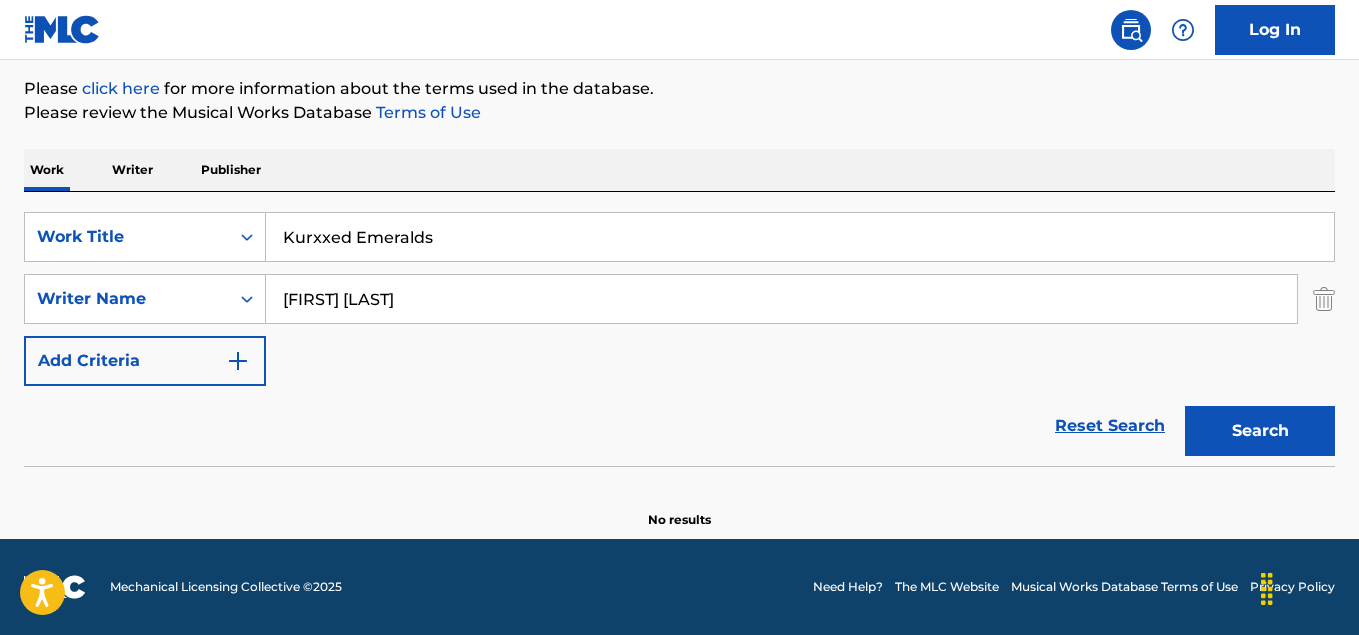 paste on "Out My Body" 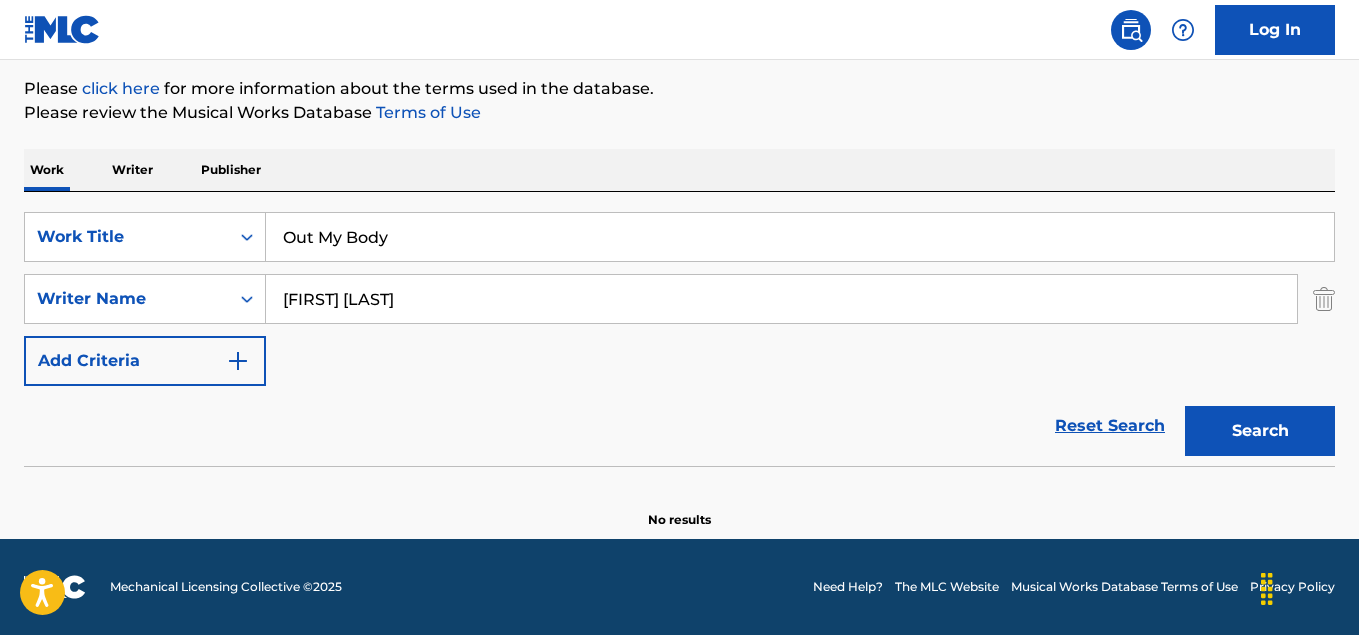click on "Search" at bounding box center (1260, 431) 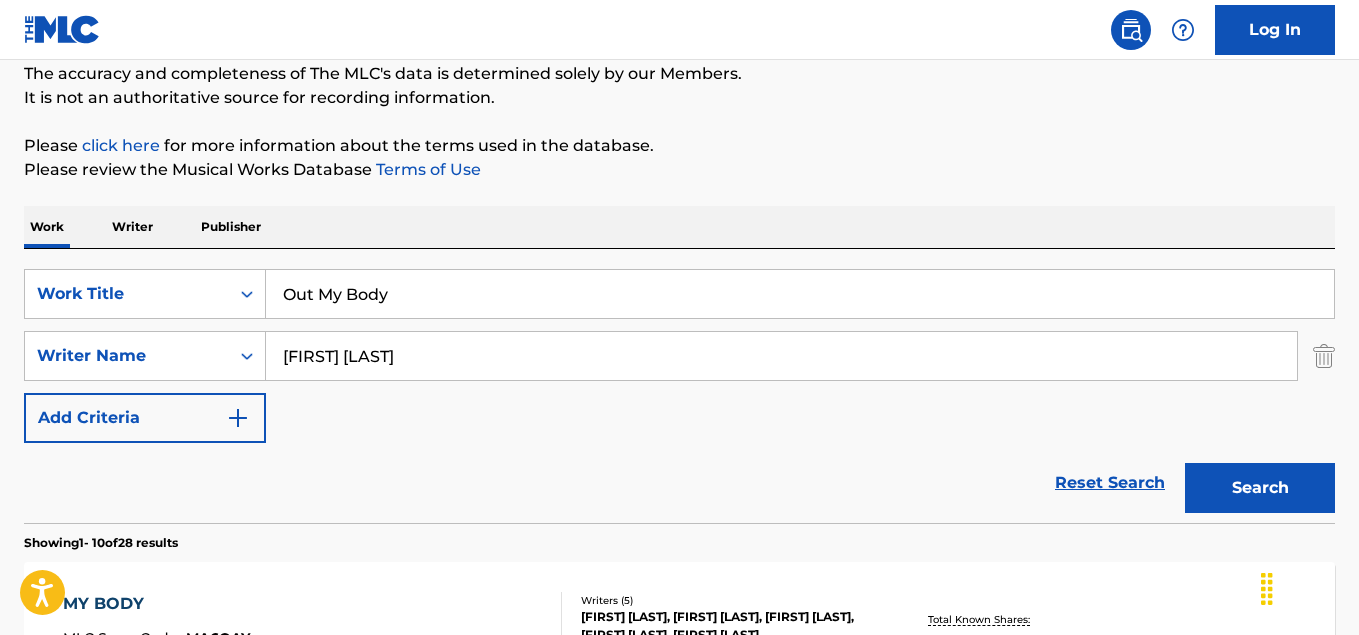 scroll, scrollTop: 175, scrollLeft: 0, axis: vertical 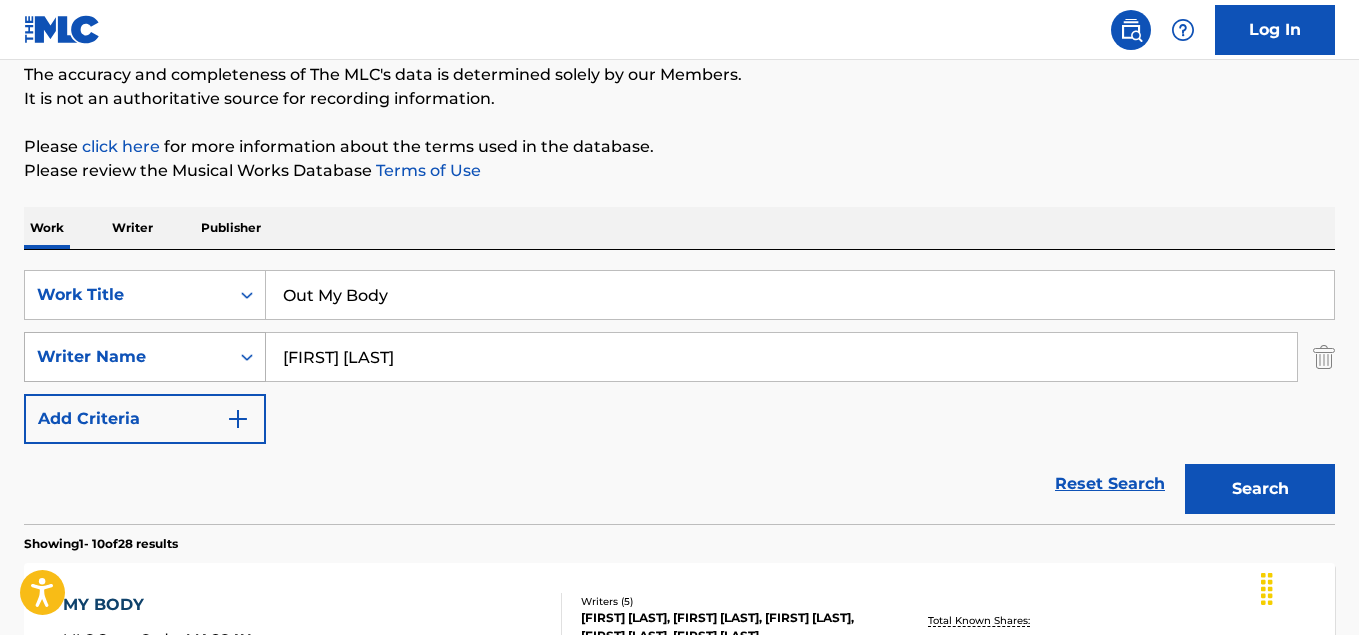 click 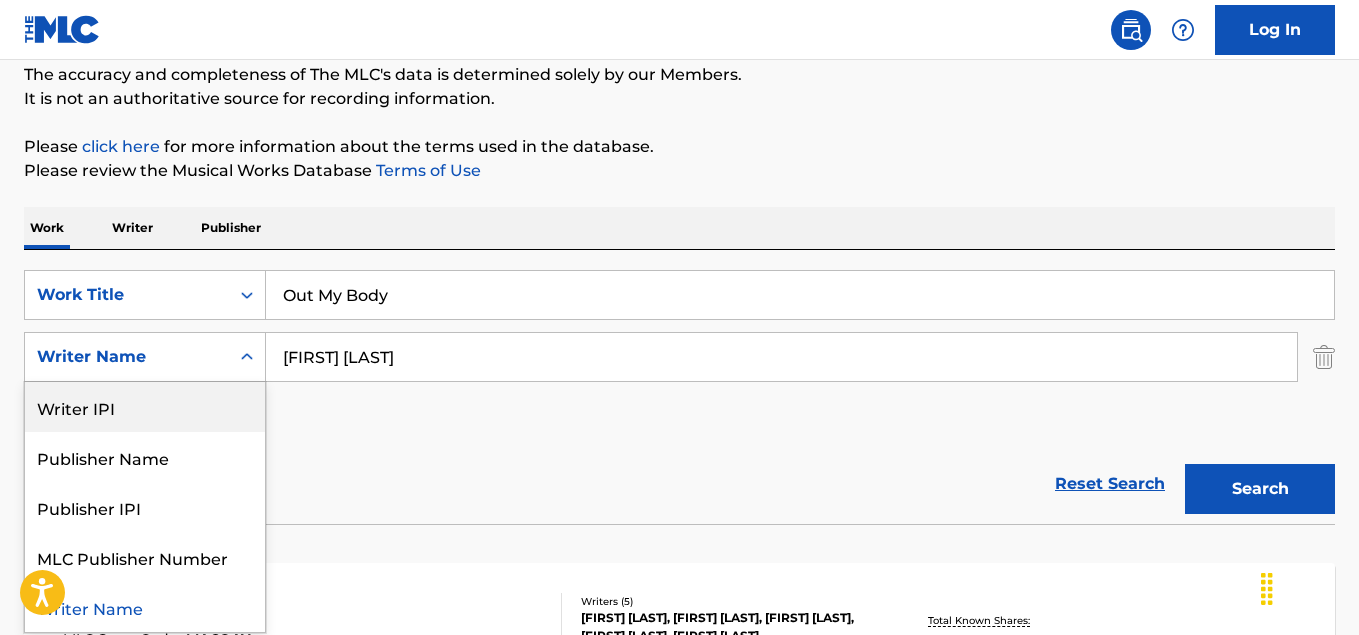 click 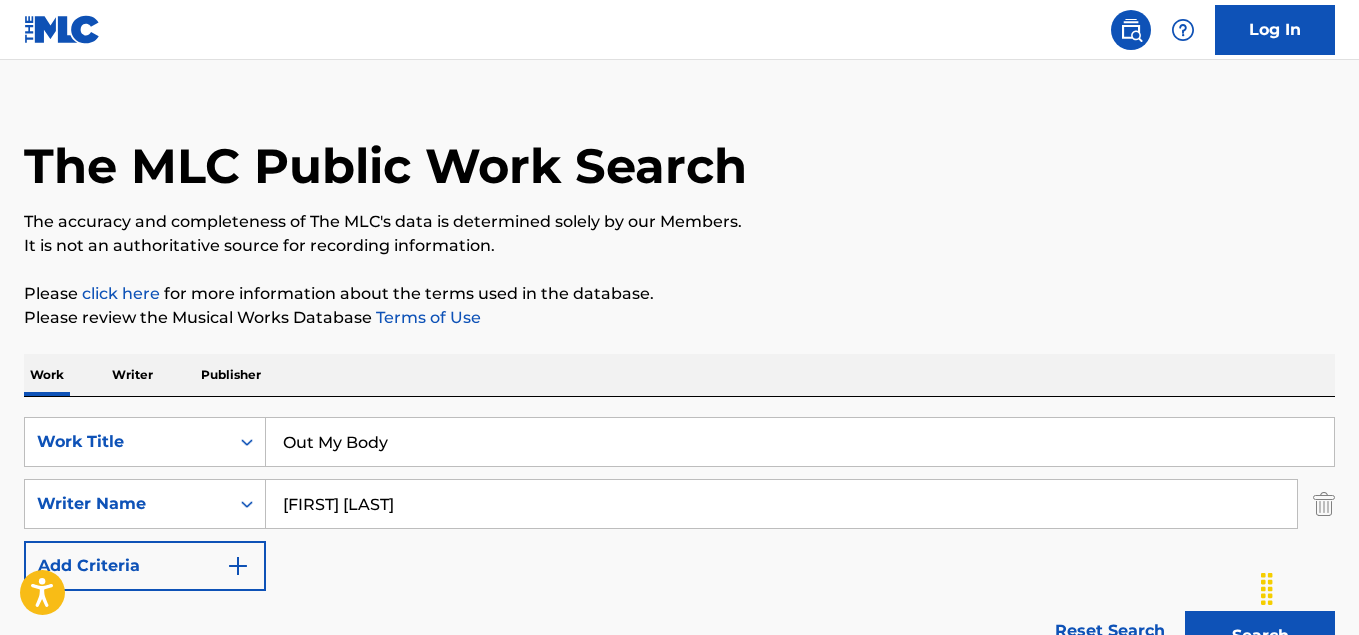 scroll, scrollTop: 0, scrollLeft: 0, axis: both 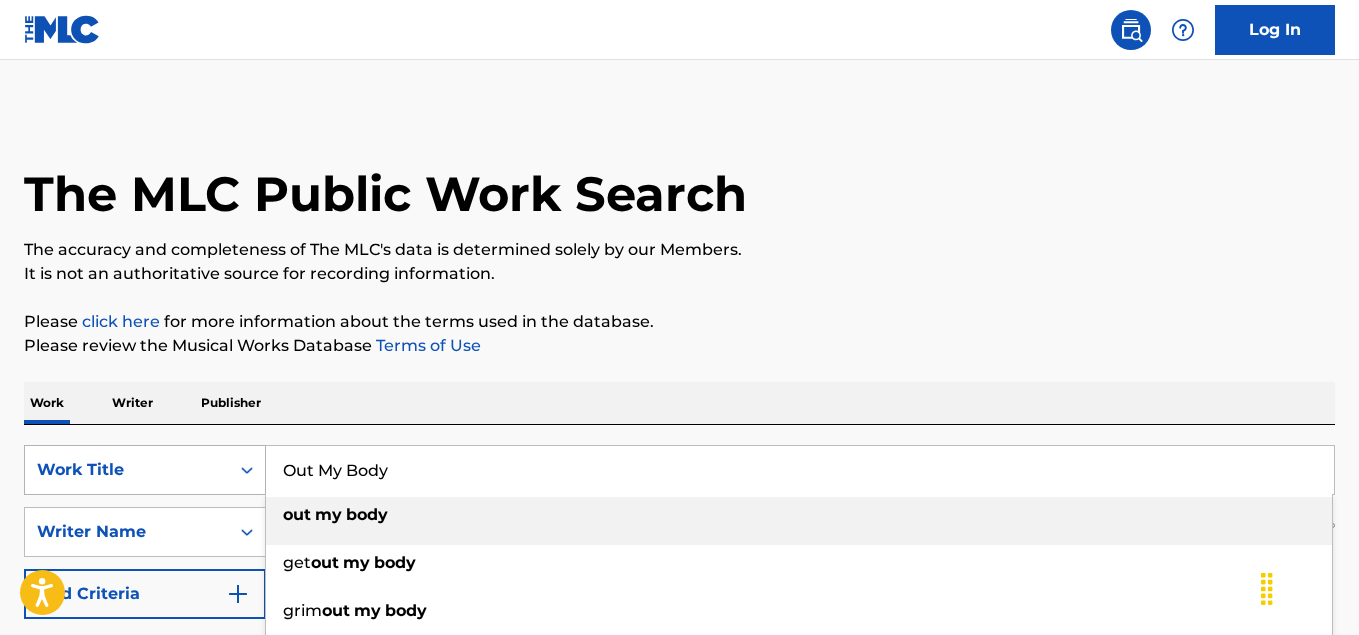 drag, startPoint x: 397, startPoint y: 469, endPoint x: 261, endPoint y: 465, distance: 136.0588 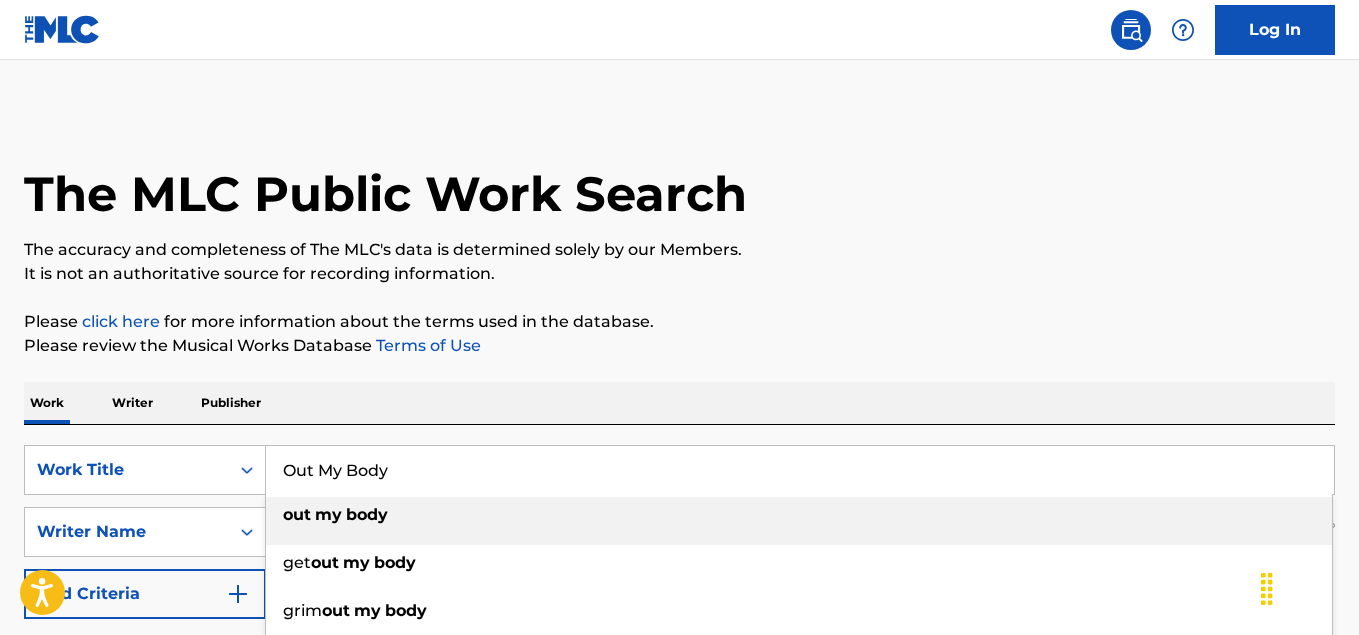 paste on "Get Gone" 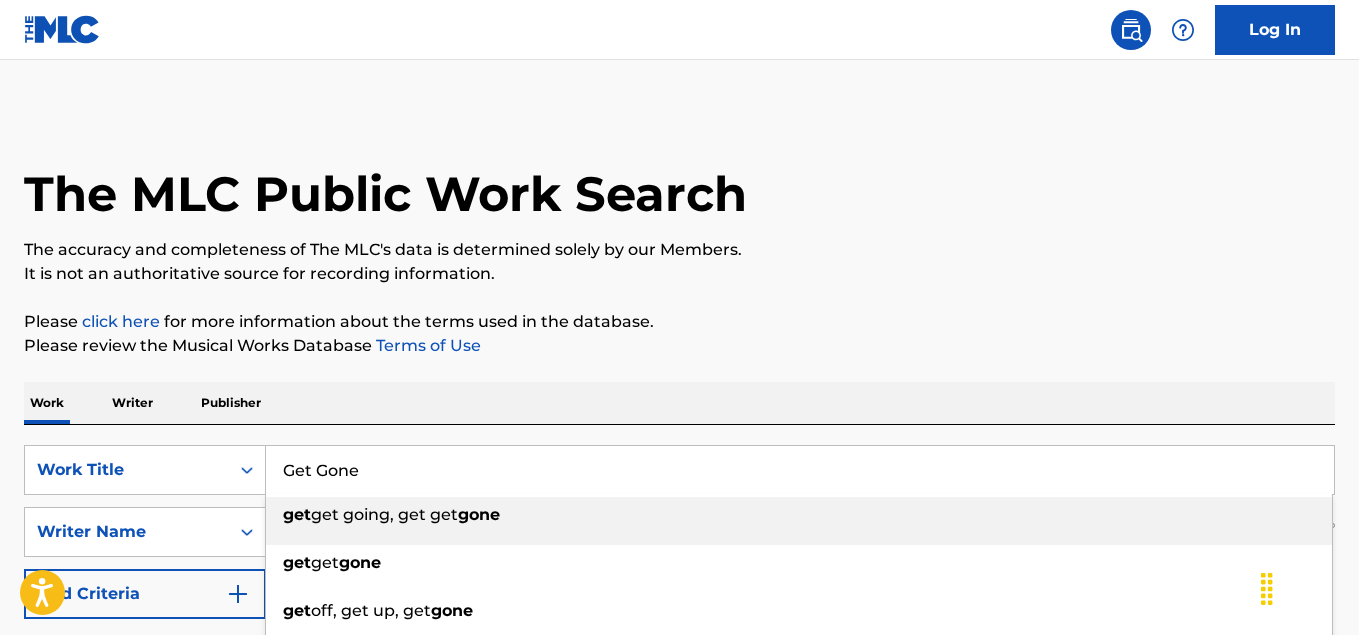 scroll, scrollTop: 100, scrollLeft: 0, axis: vertical 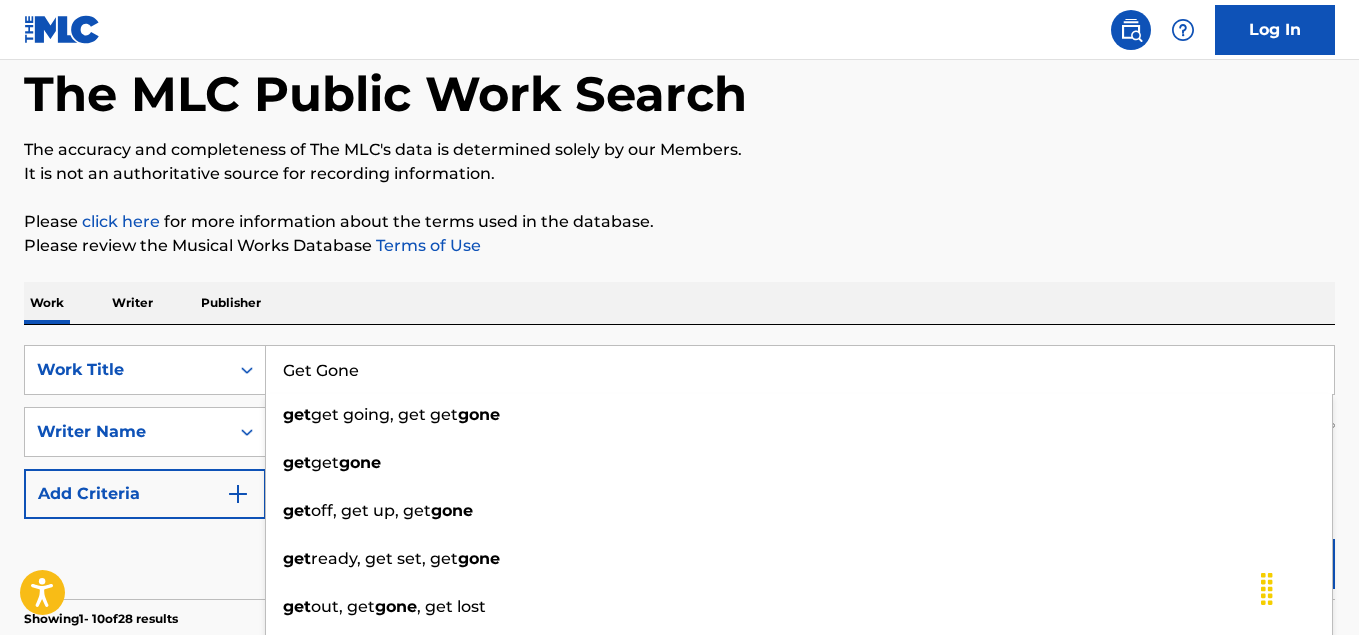 click on "Get Gone" at bounding box center [800, 370] 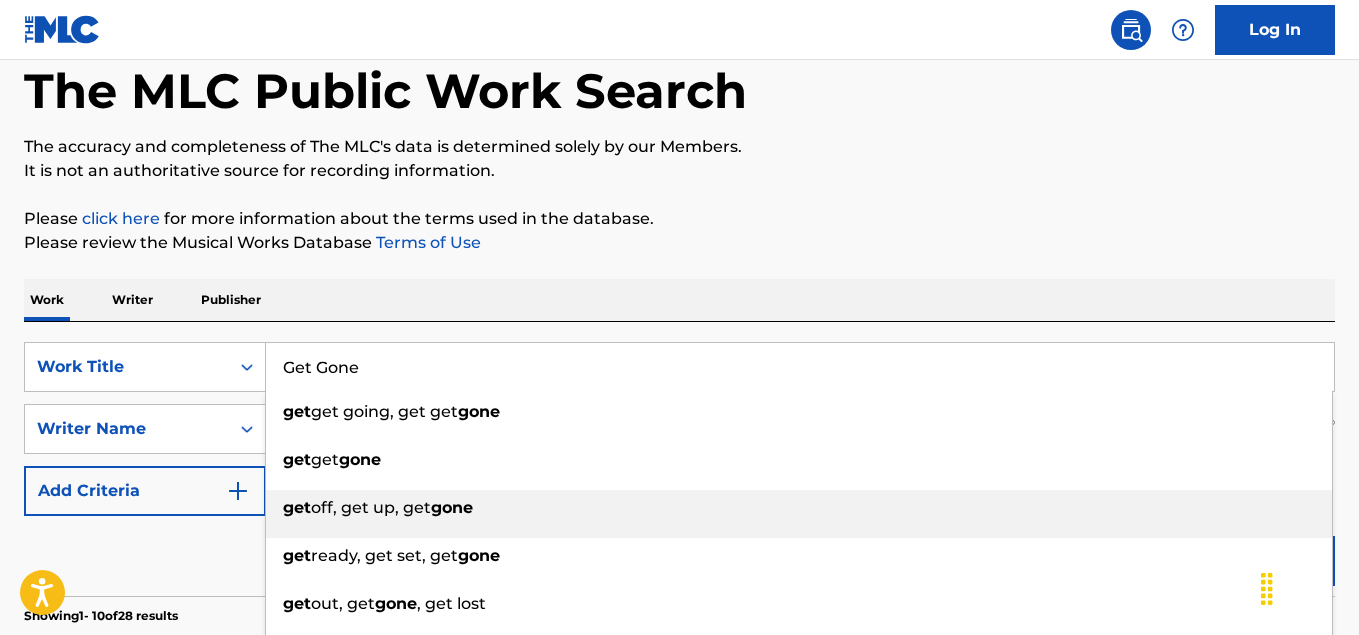 scroll, scrollTop: 200, scrollLeft: 0, axis: vertical 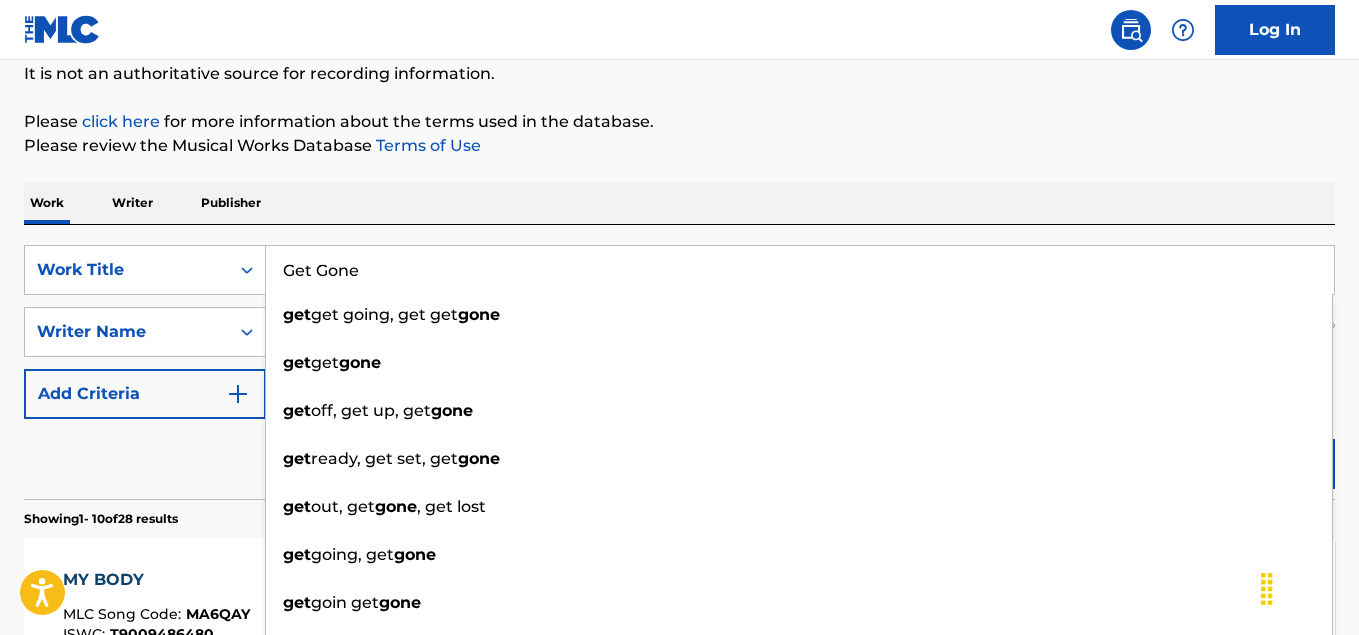 click on "Get Gone" at bounding box center [800, 270] 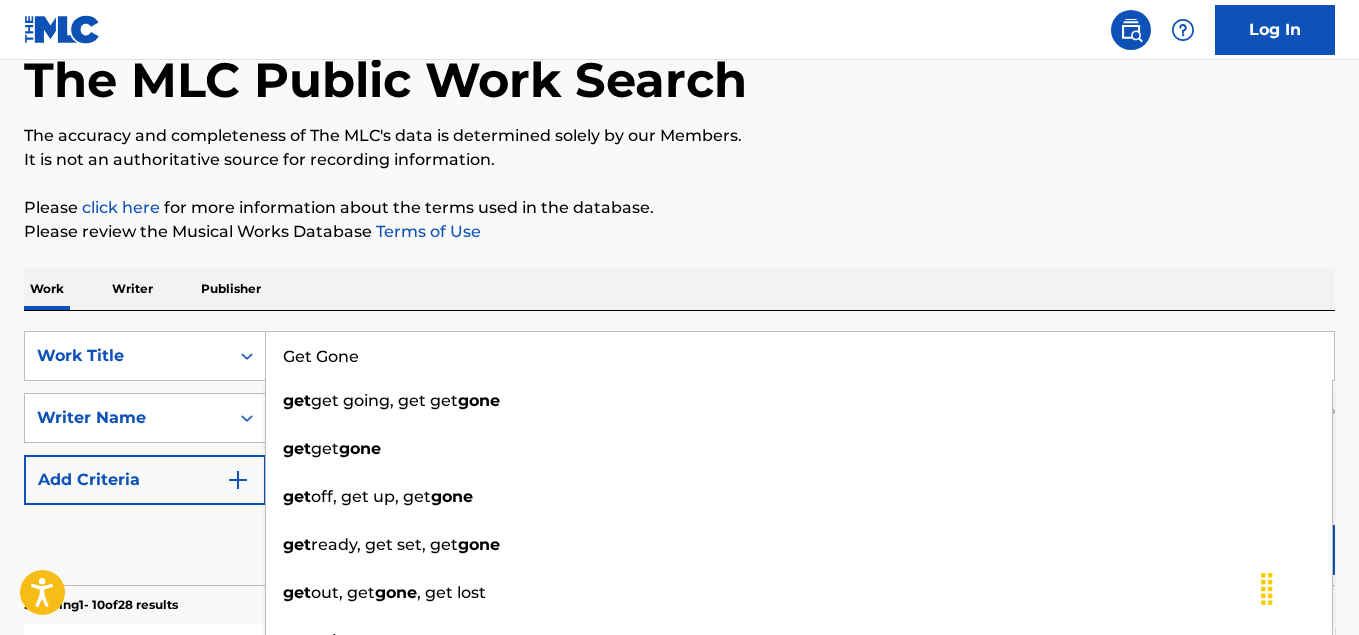 scroll, scrollTop: 100, scrollLeft: 0, axis: vertical 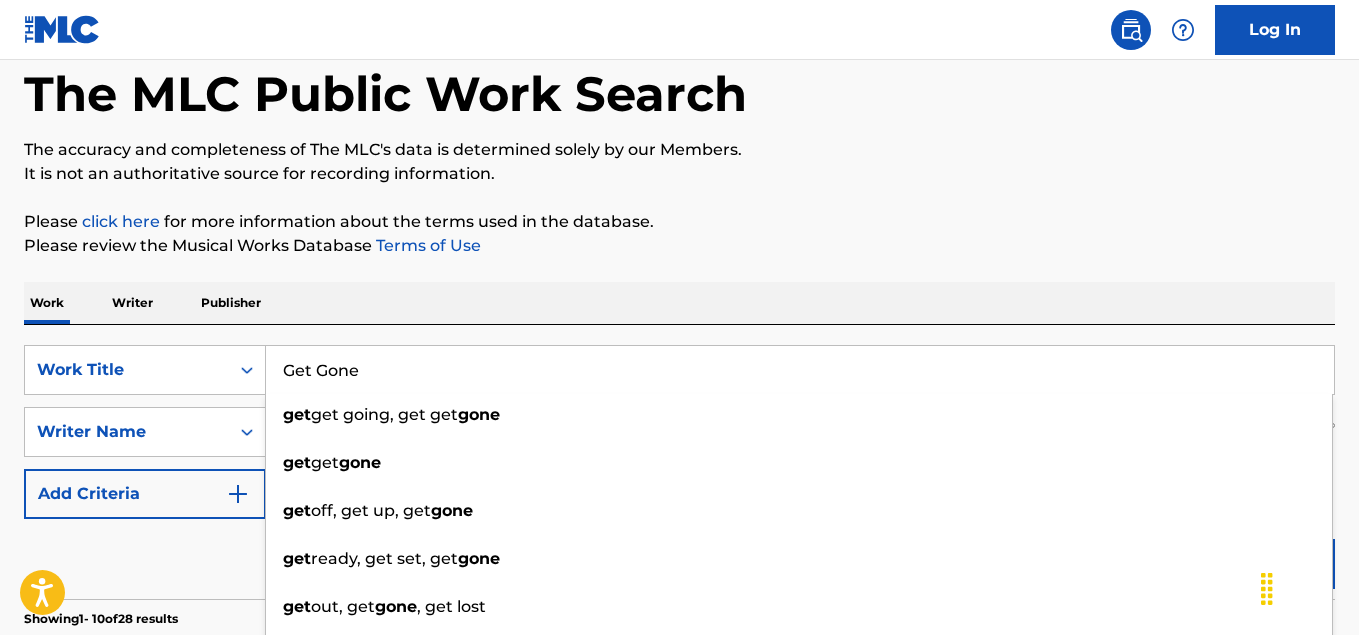 type on "Get Gone" 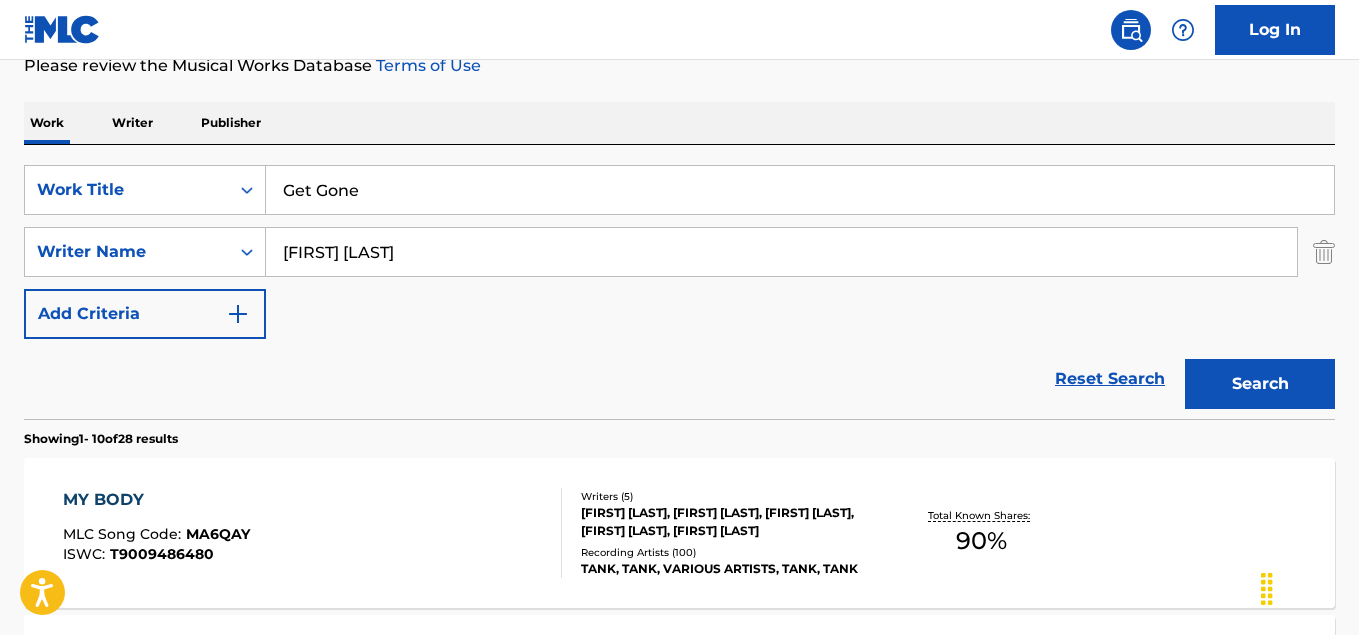 scroll, scrollTop: 300, scrollLeft: 0, axis: vertical 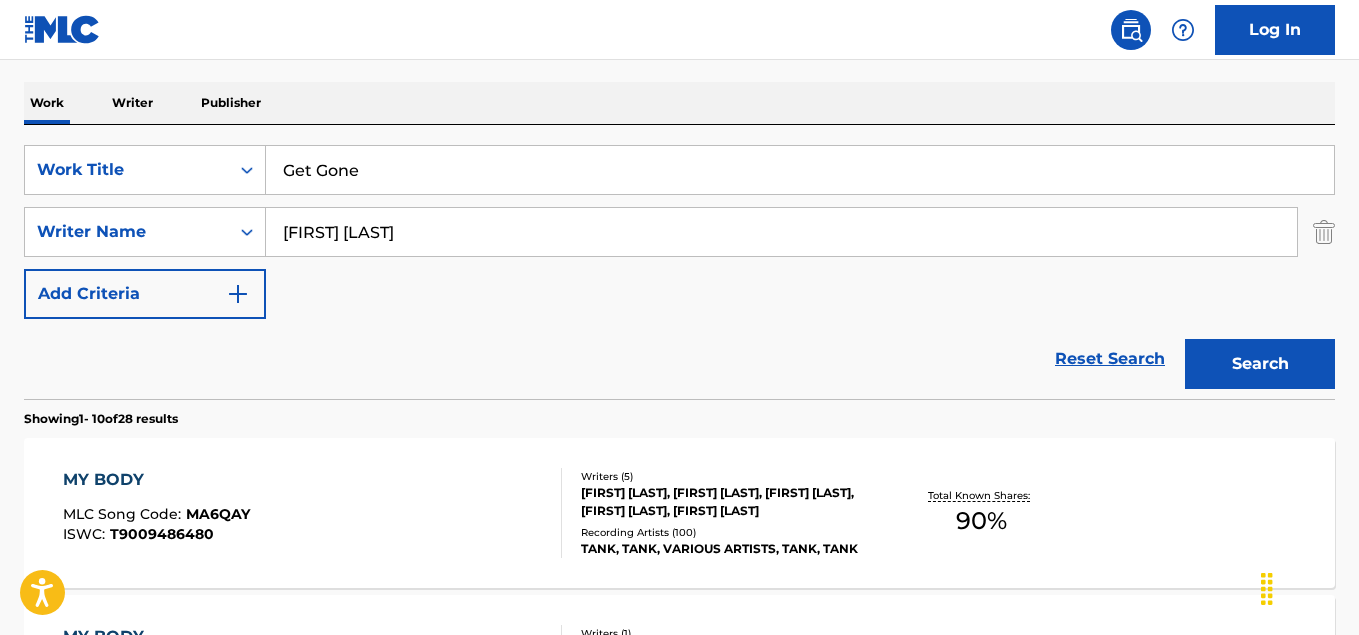 click on "Search" at bounding box center [1260, 364] 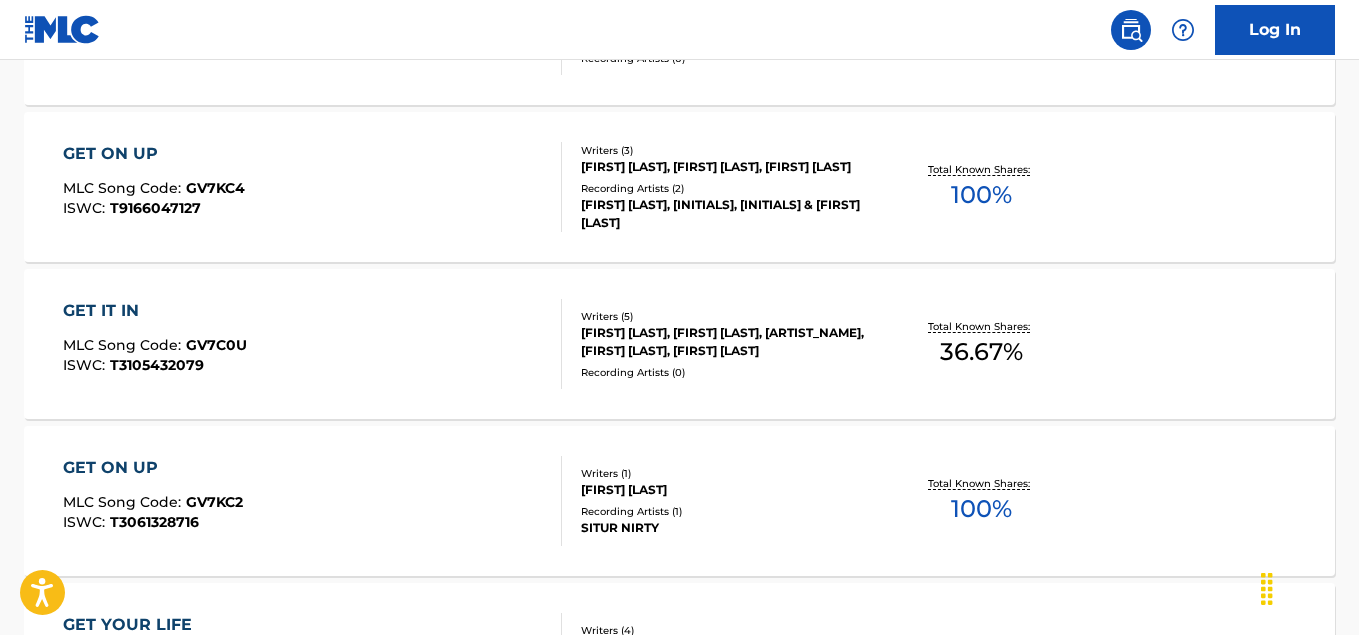 scroll, scrollTop: 1100, scrollLeft: 0, axis: vertical 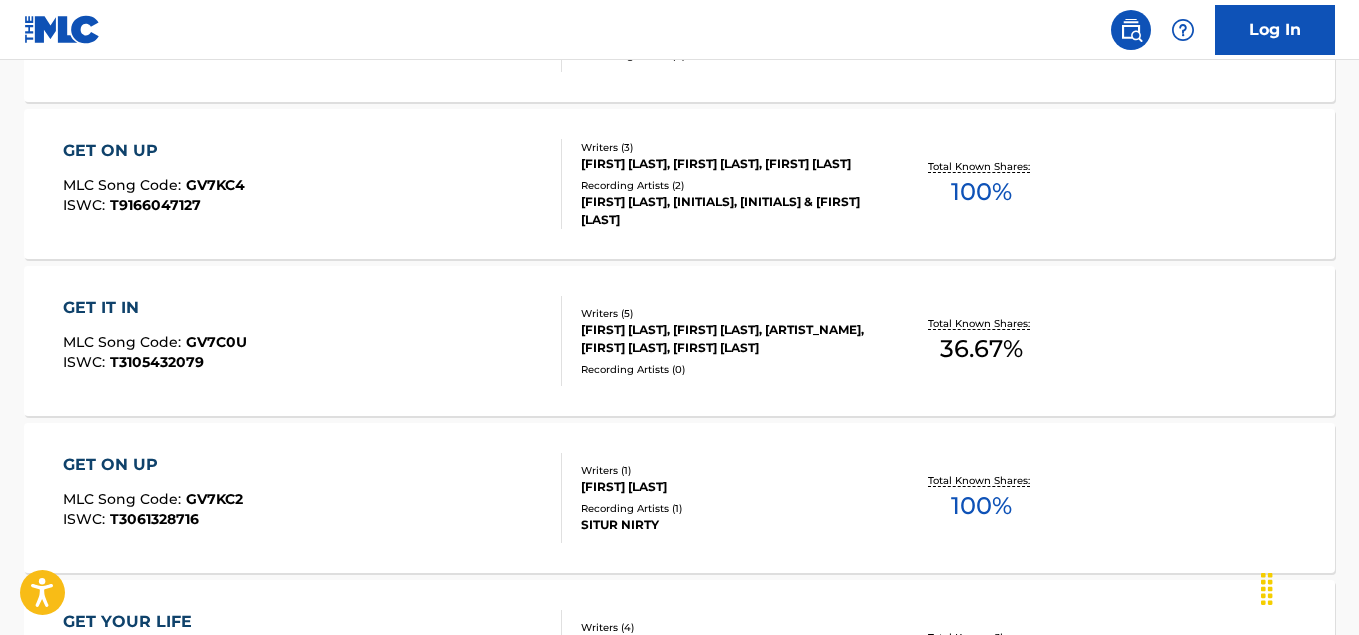 click on "[FIRST] [LAST]" at bounding box center [727, 487] 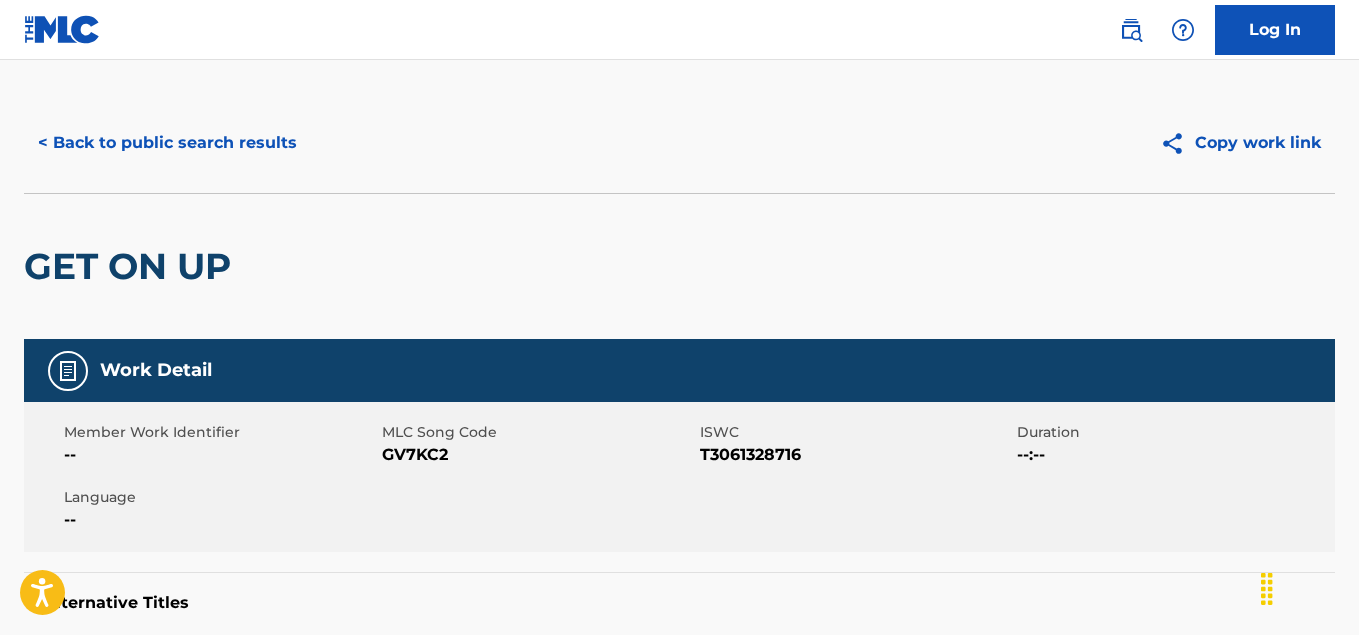 scroll, scrollTop: 0, scrollLeft: 0, axis: both 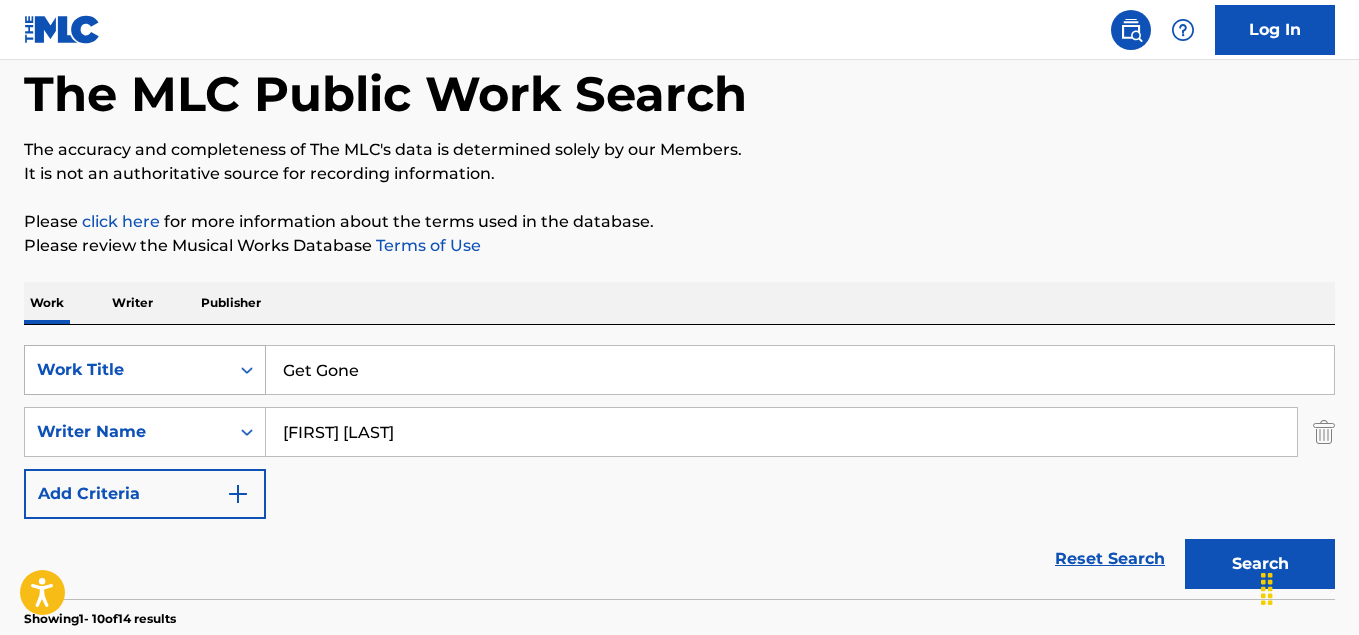 drag, startPoint x: 363, startPoint y: 373, endPoint x: 252, endPoint y: 375, distance: 111.01801 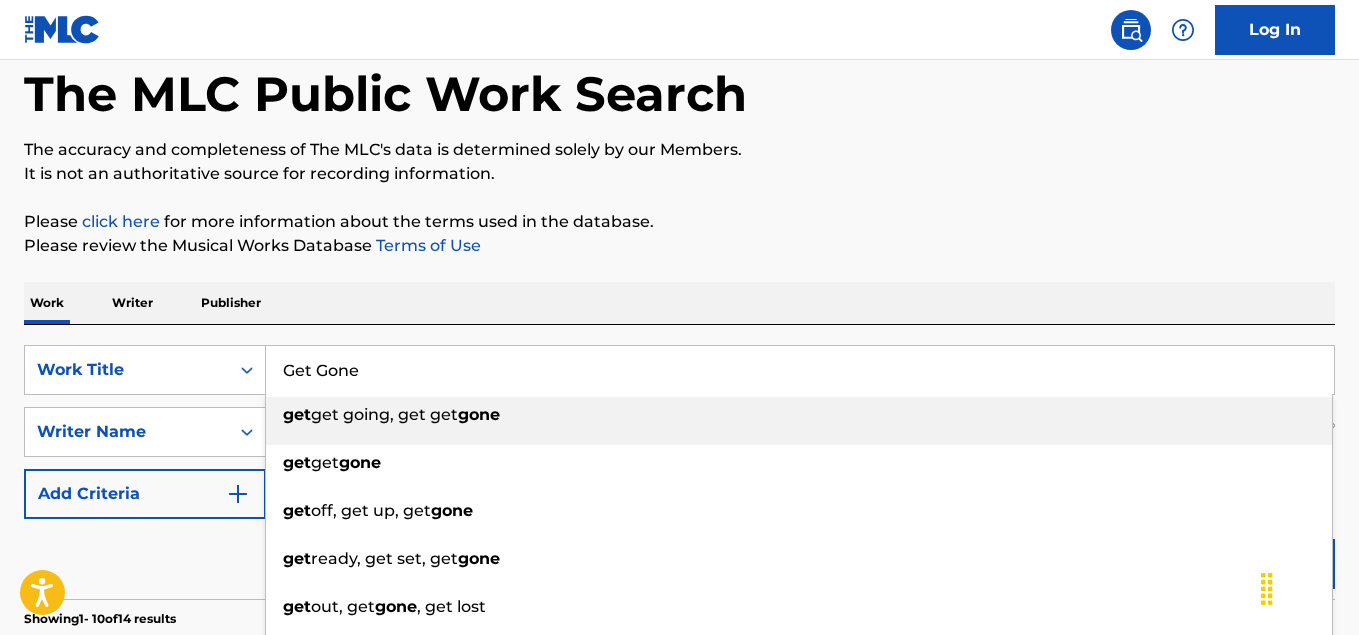 paste on "Femboys" 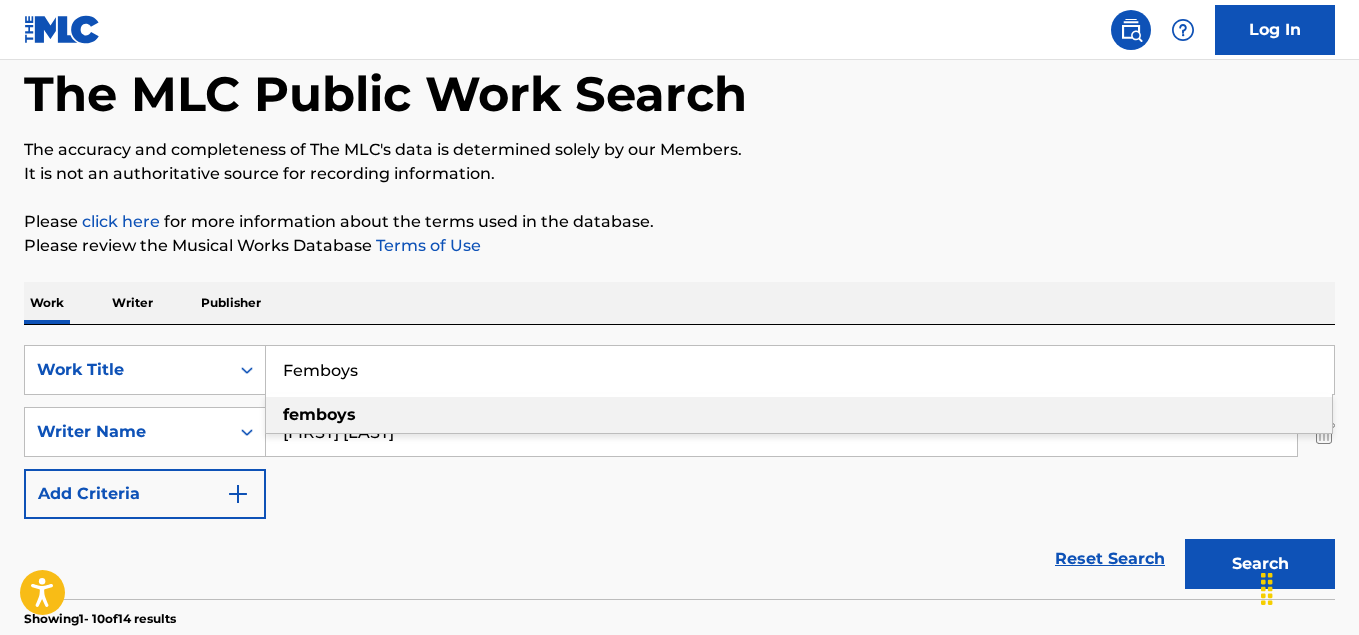 click on "femboys" at bounding box center (319, 414) 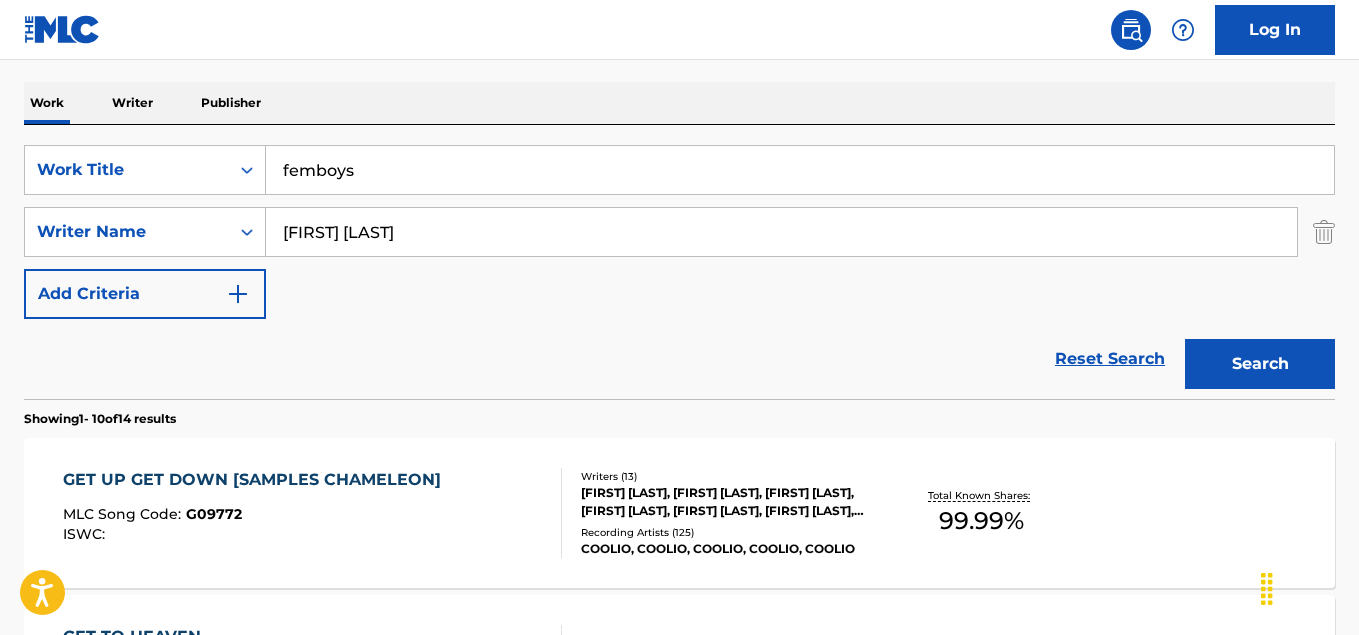 click on "Search" at bounding box center [1260, 364] 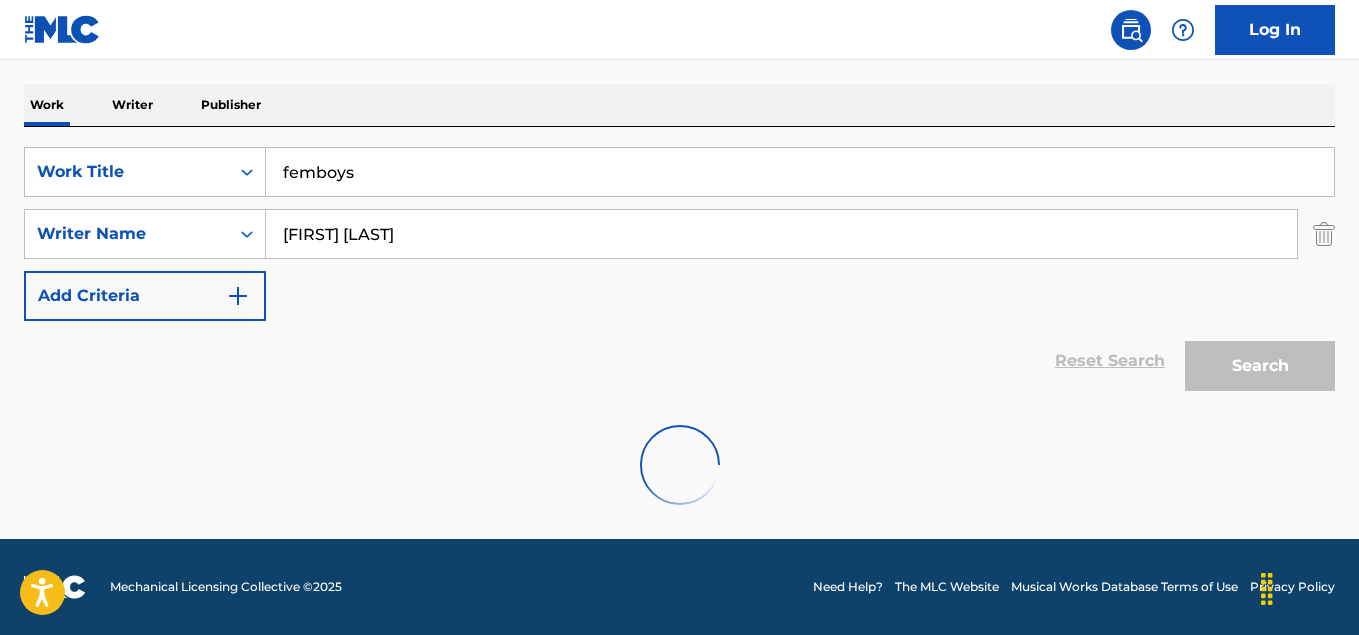 scroll, scrollTop: 233, scrollLeft: 0, axis: vertical 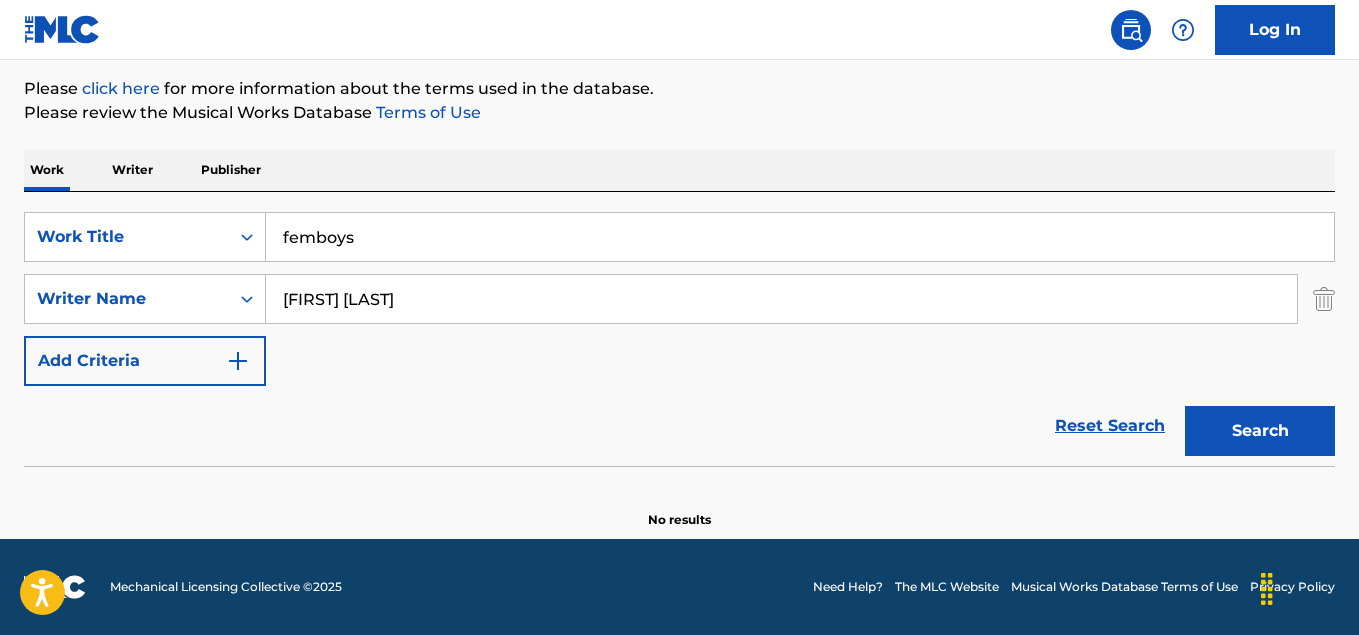 drag, startPoint x: 366, startPoint y: 229, endPoint x: 275, endPoint y: 230, distance: 91.00549 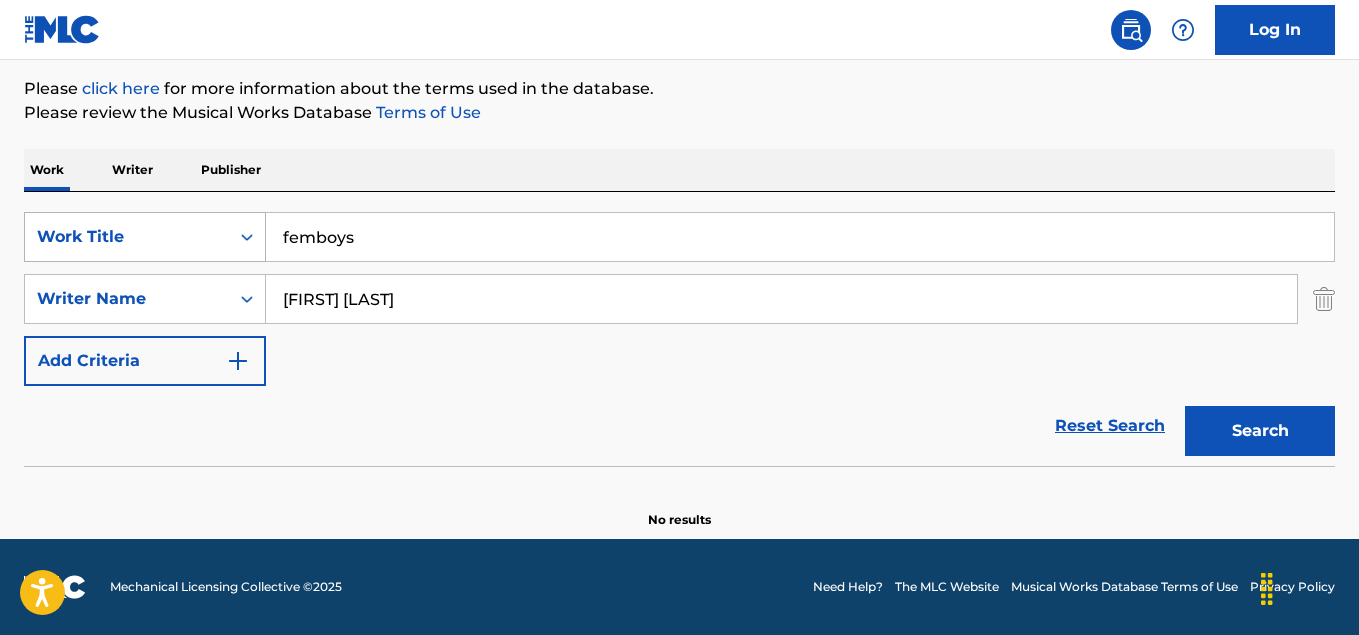 click 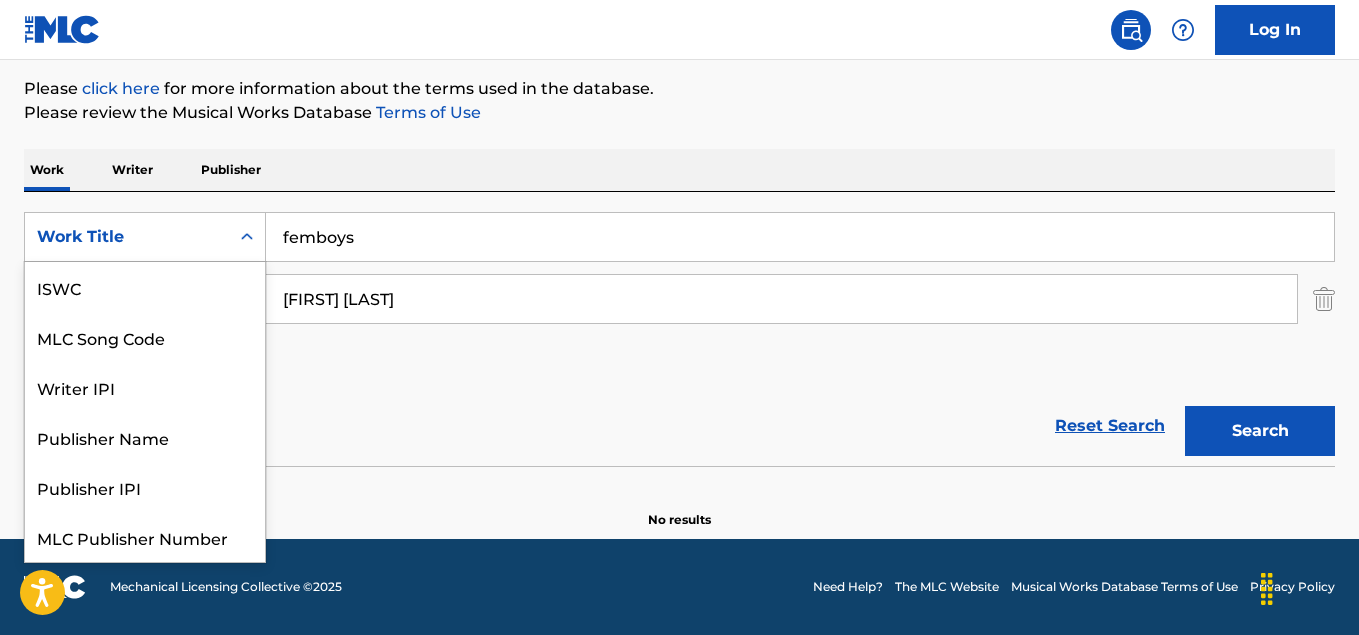 scroll, scrollTop: 50, scrollLeft: 0, axis: vertical 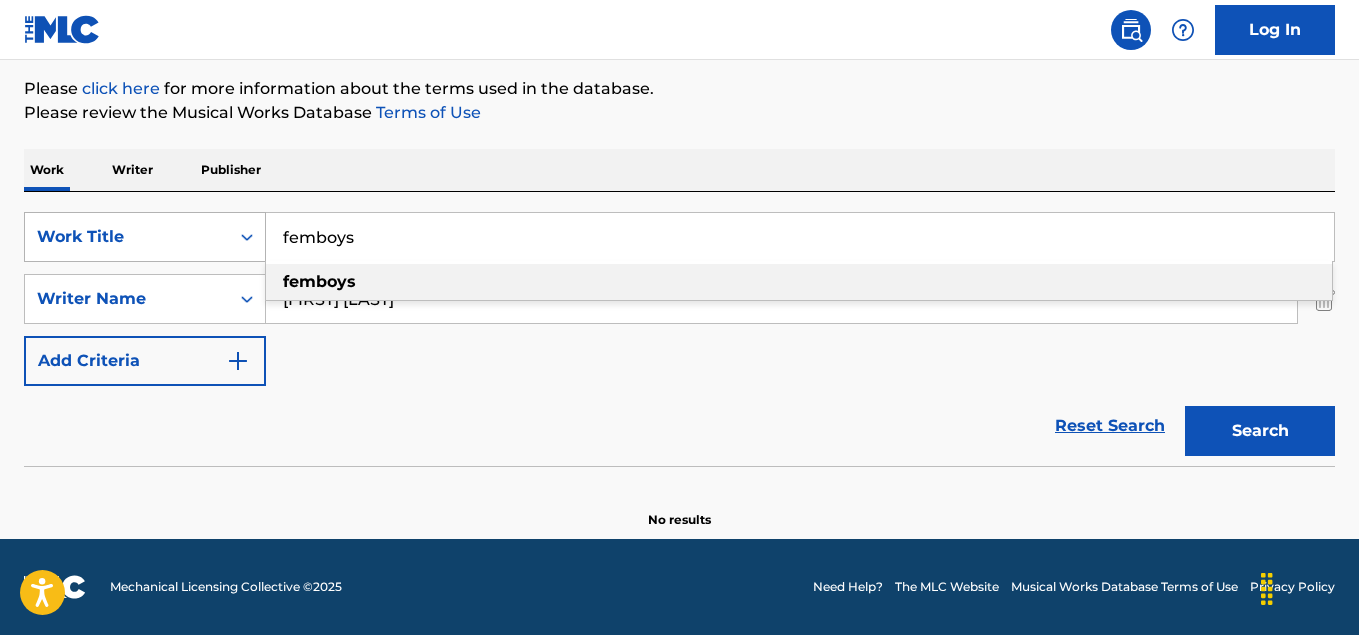 drag, startPoint x: 359, startPoint y: 242, endPoint x: 255, endPoint y: 238, distance: 104.0769 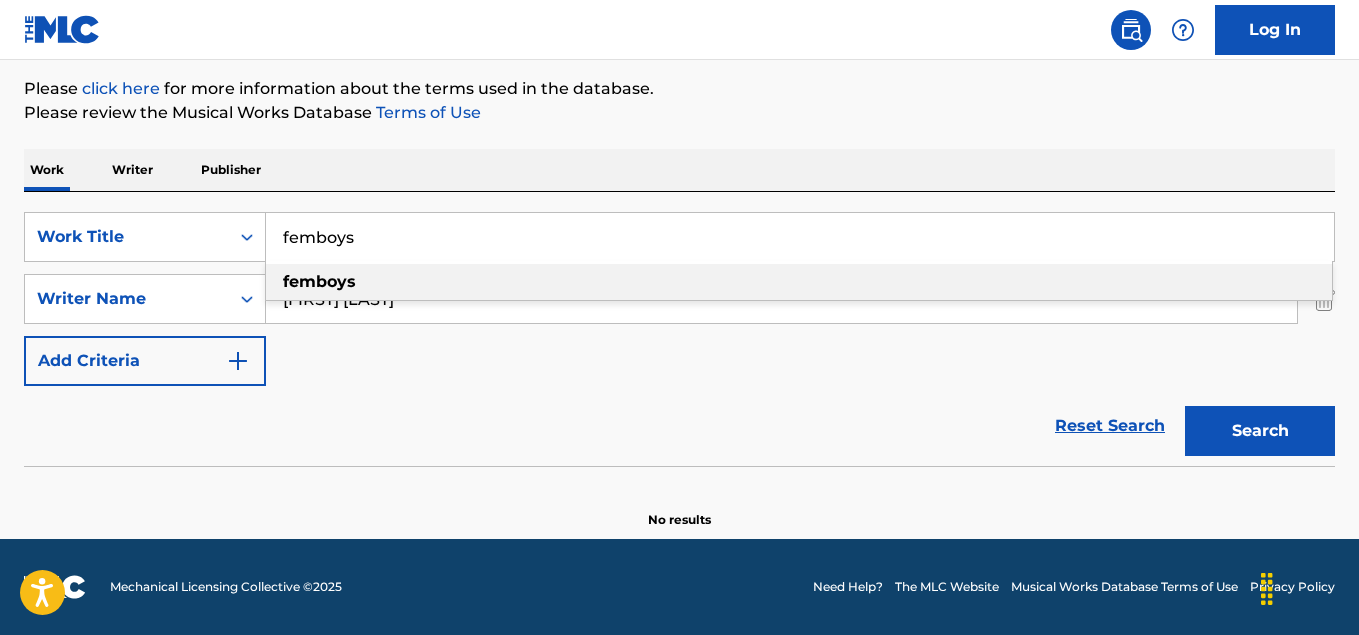 paste on "yuh" 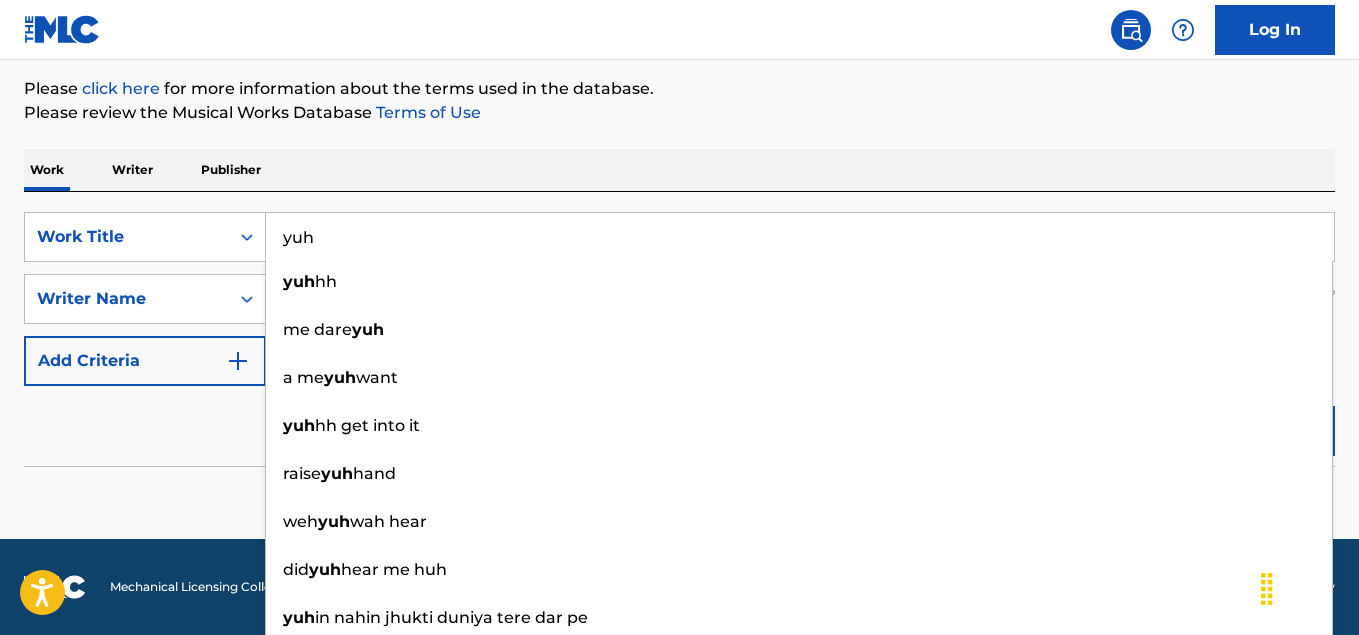 type on "yuh" 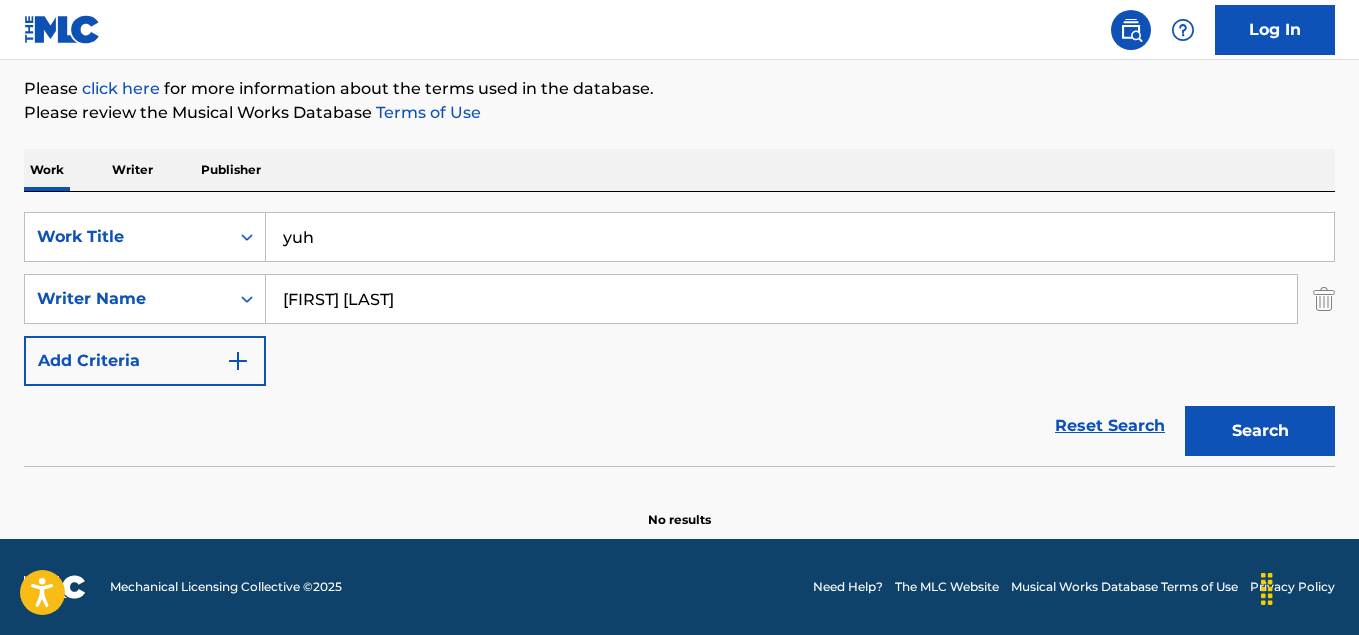 click on "Work Writer Publisher" at bounding box center (679, 170) 